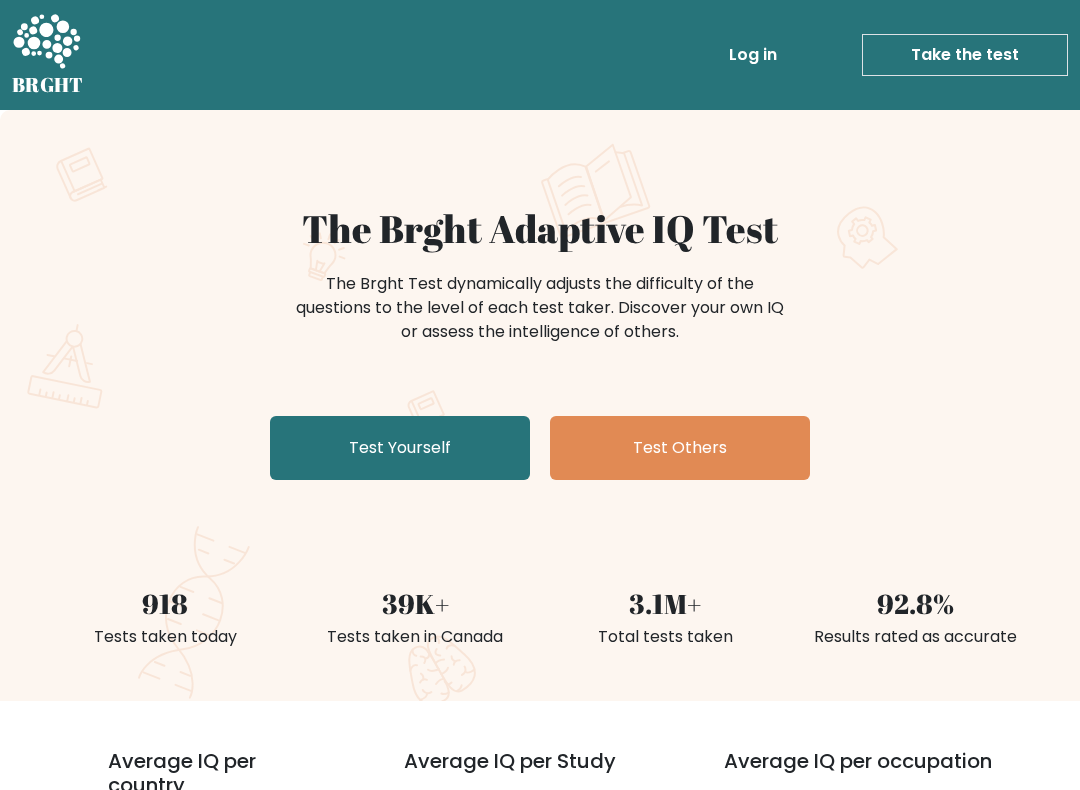 scroll, scrollTop: 93, scrollLeft: 0, axis: vertical 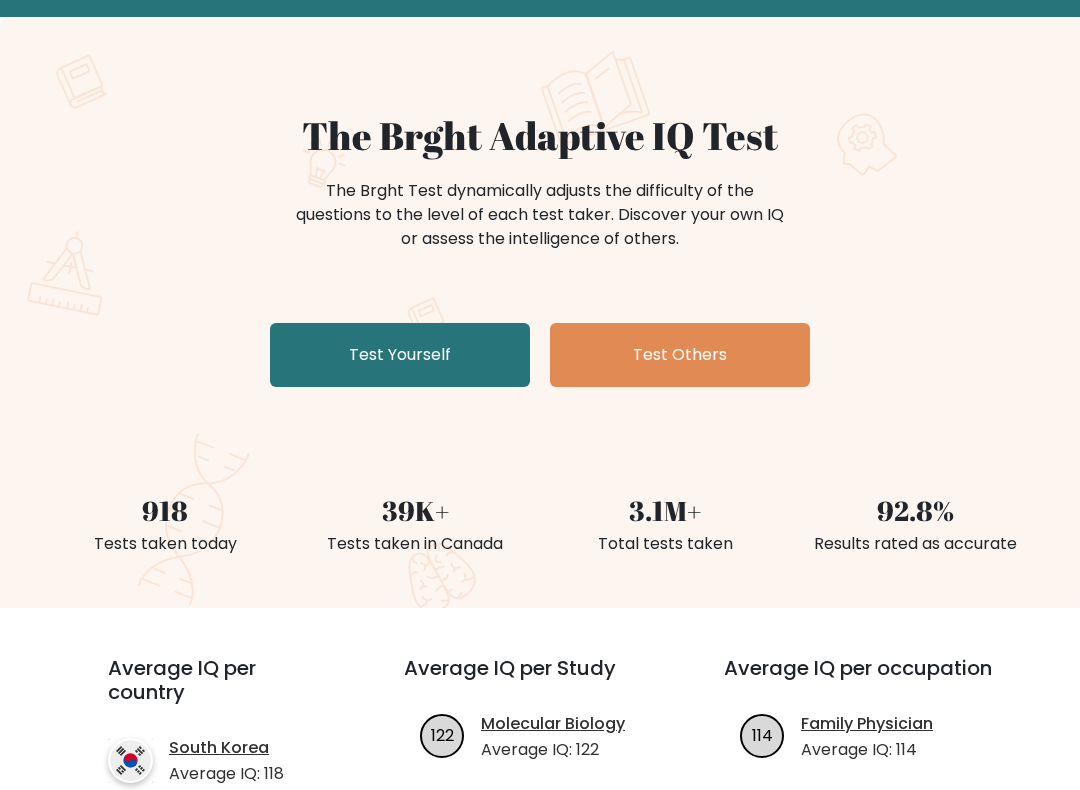 click on "Test Yourself" at bounding box center [400, 355] 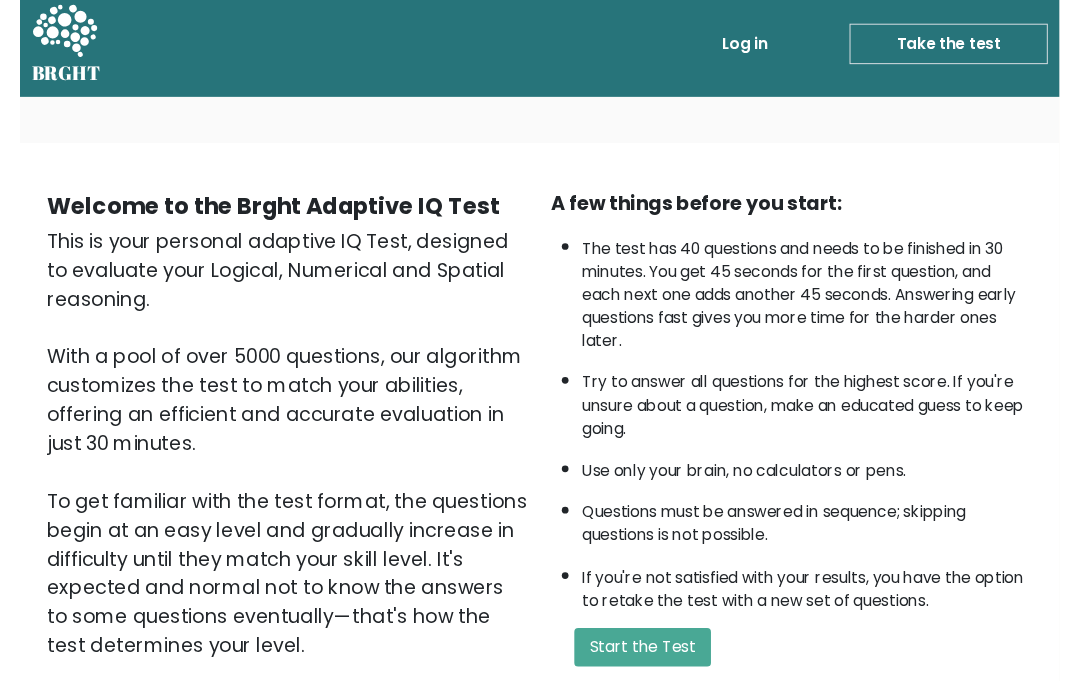 scroll, scrollTop: 2, scrollLeft: 0, axis: vertical 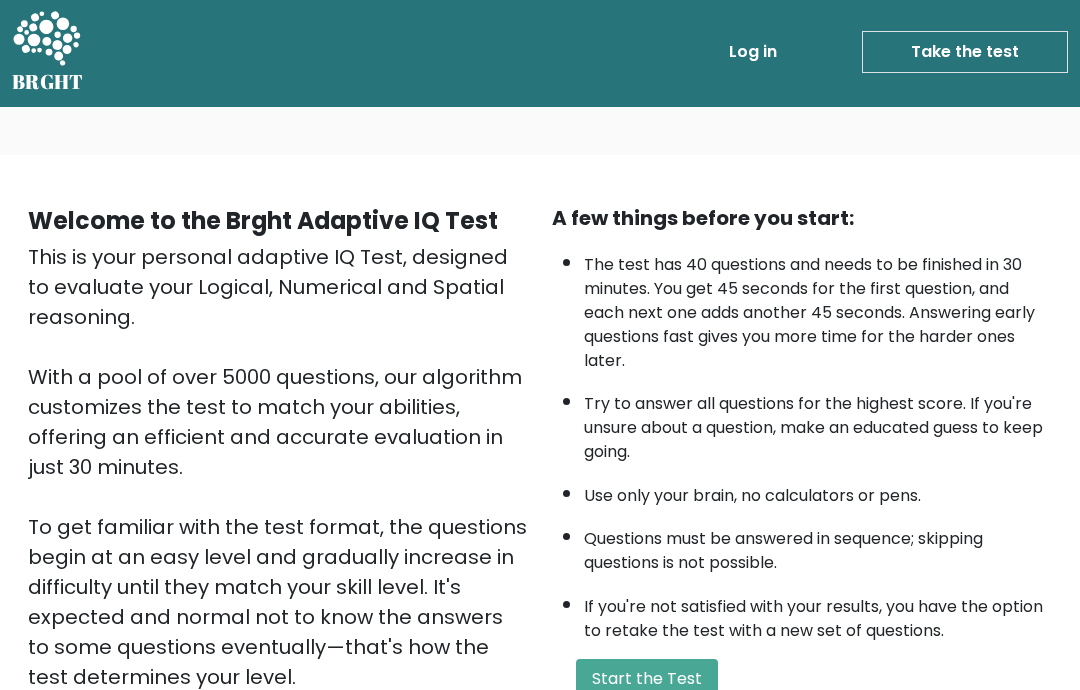click on "Take the test" at bounding box center [965, 53] 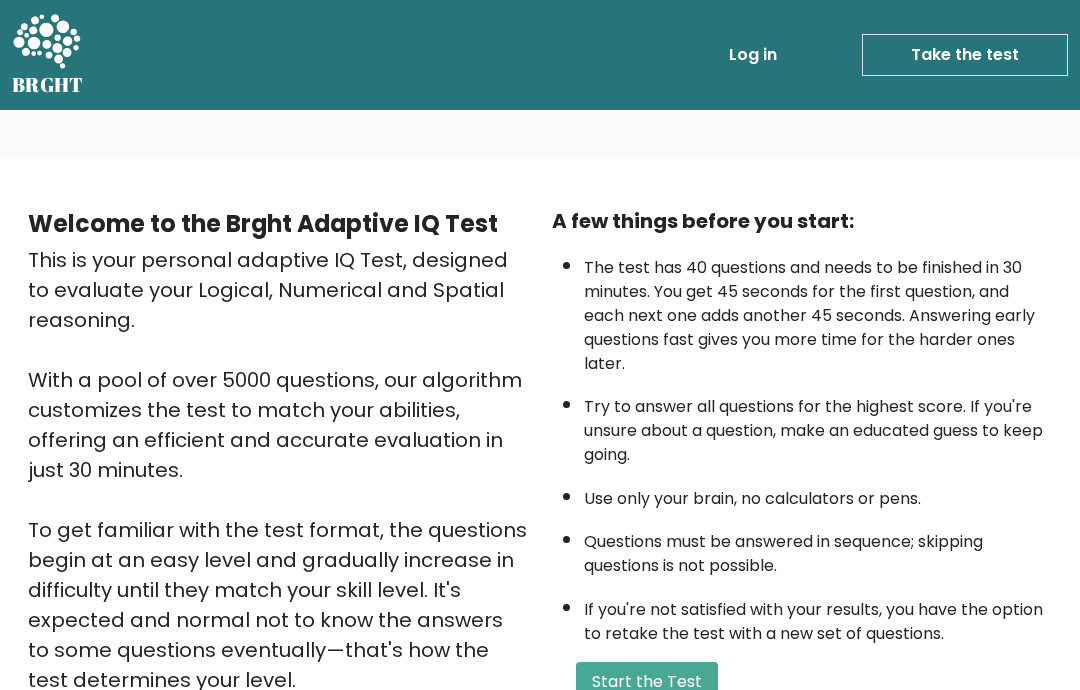 scroll, scrollTop: 315, scrollLeft: 0, axis: vertical 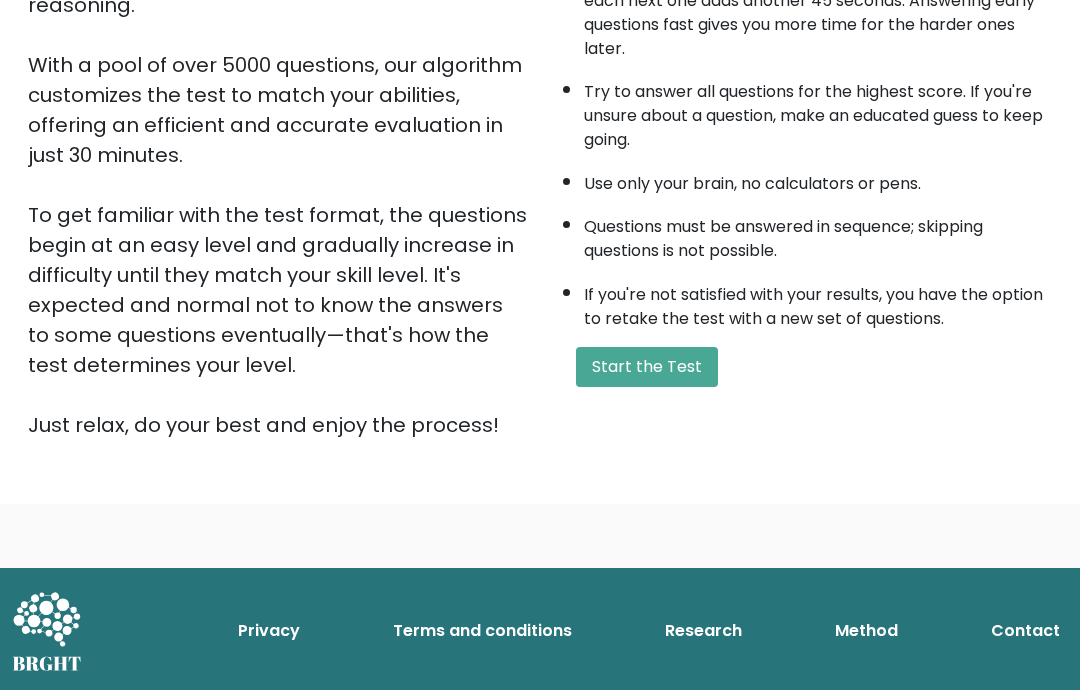 click on "Start the Test" at bounding box center (647, 367) 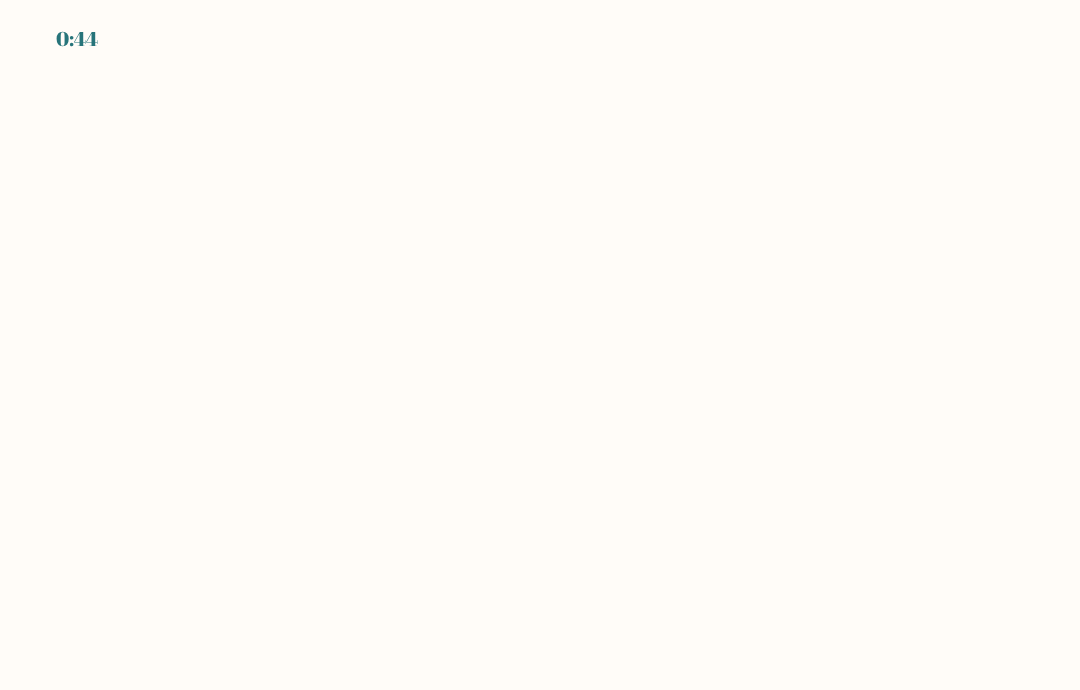 scroll, scrollTop: 0, scrollLeft: 0, axis: both 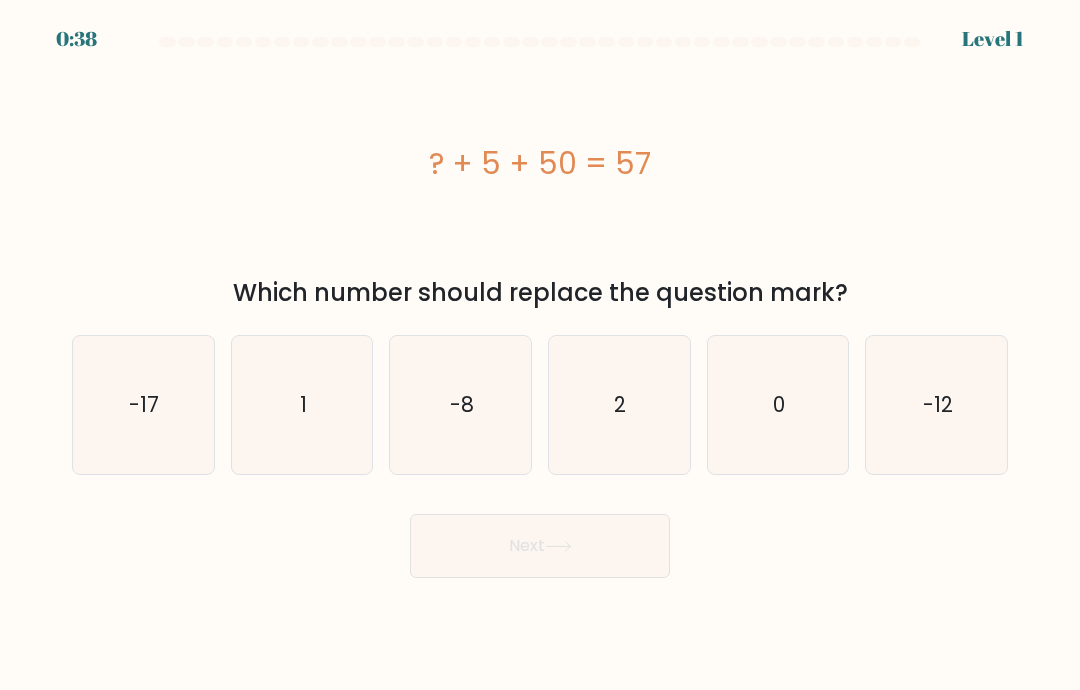 click on "2" 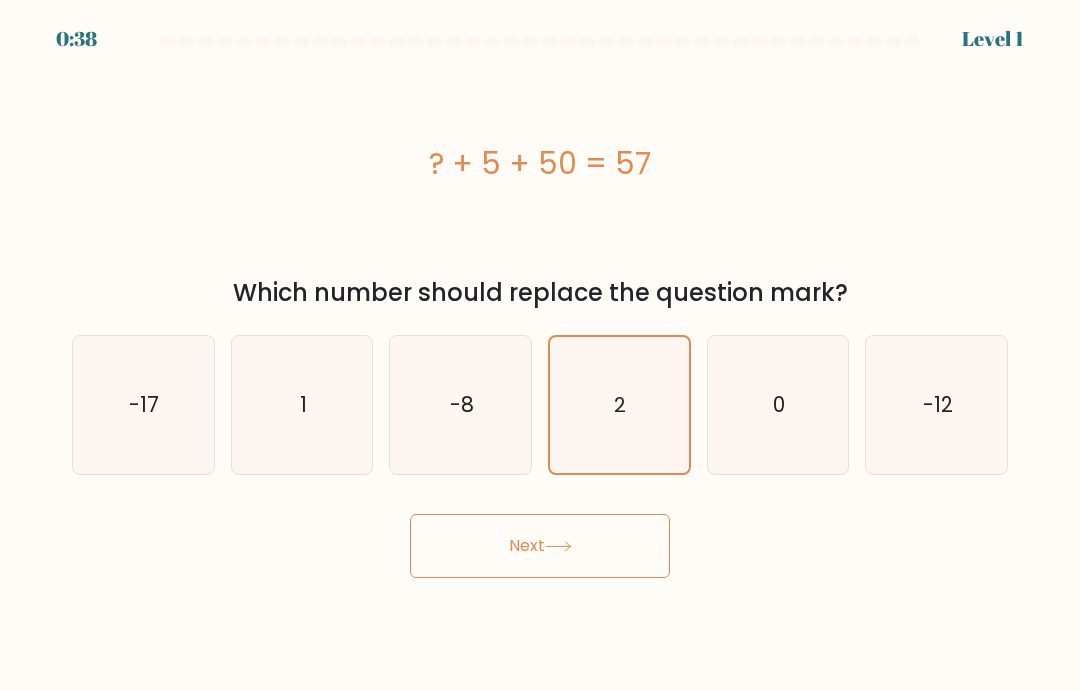 click on "Next" at bounding box center [540, 546] 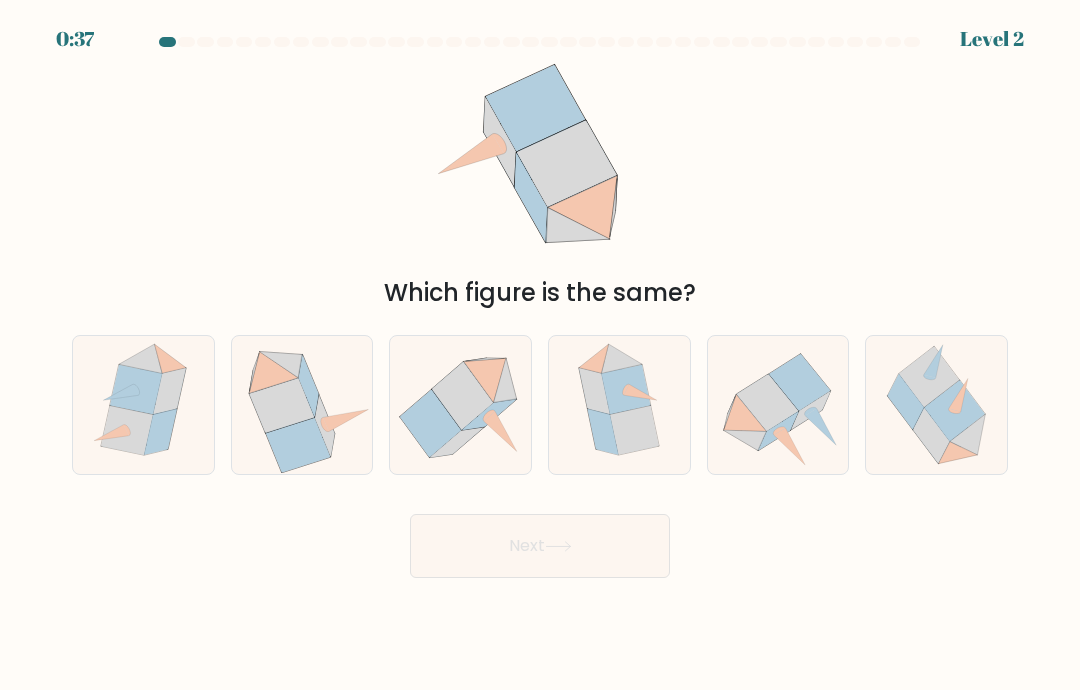 click on "Next" at bounding box center [540, 546] 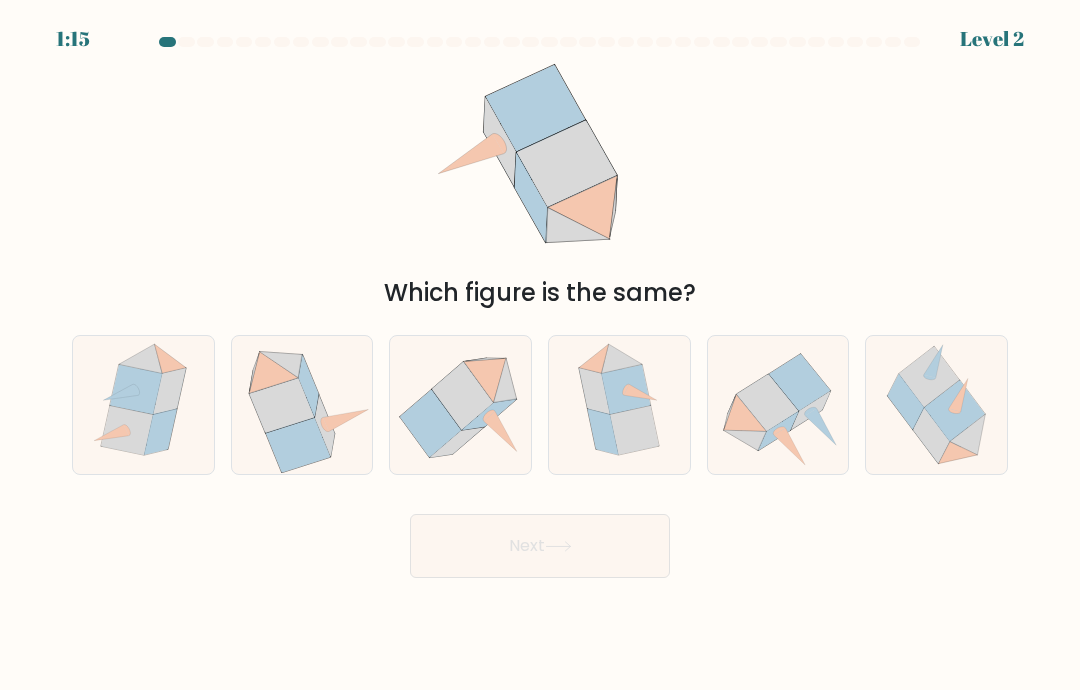click 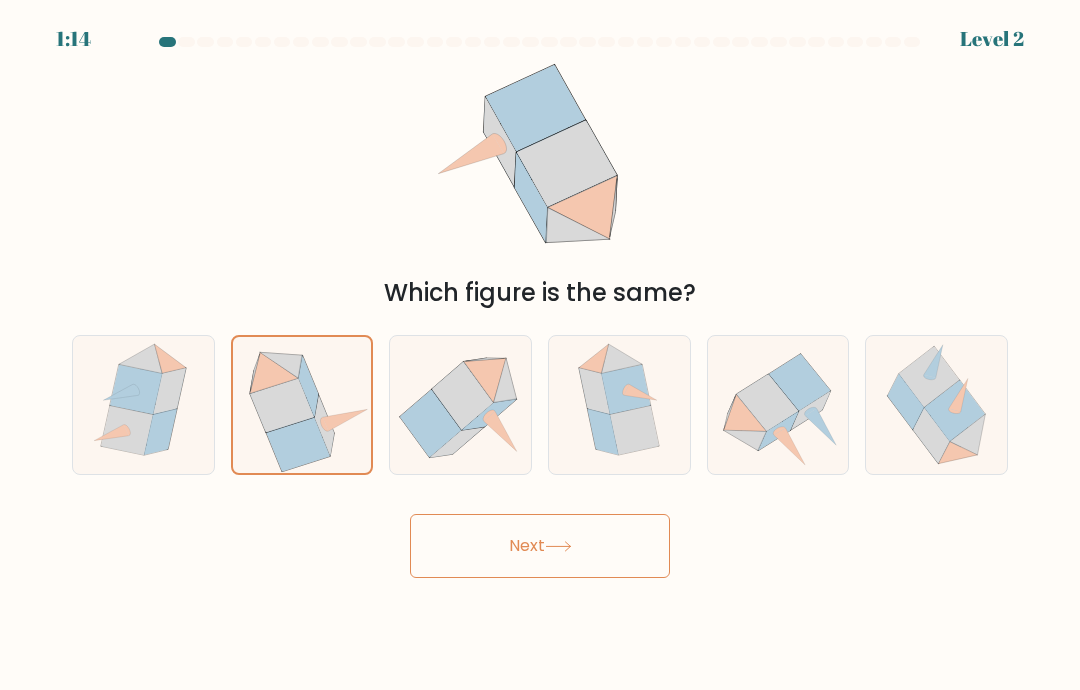 click on "Next" at bounding box center [540, 546] 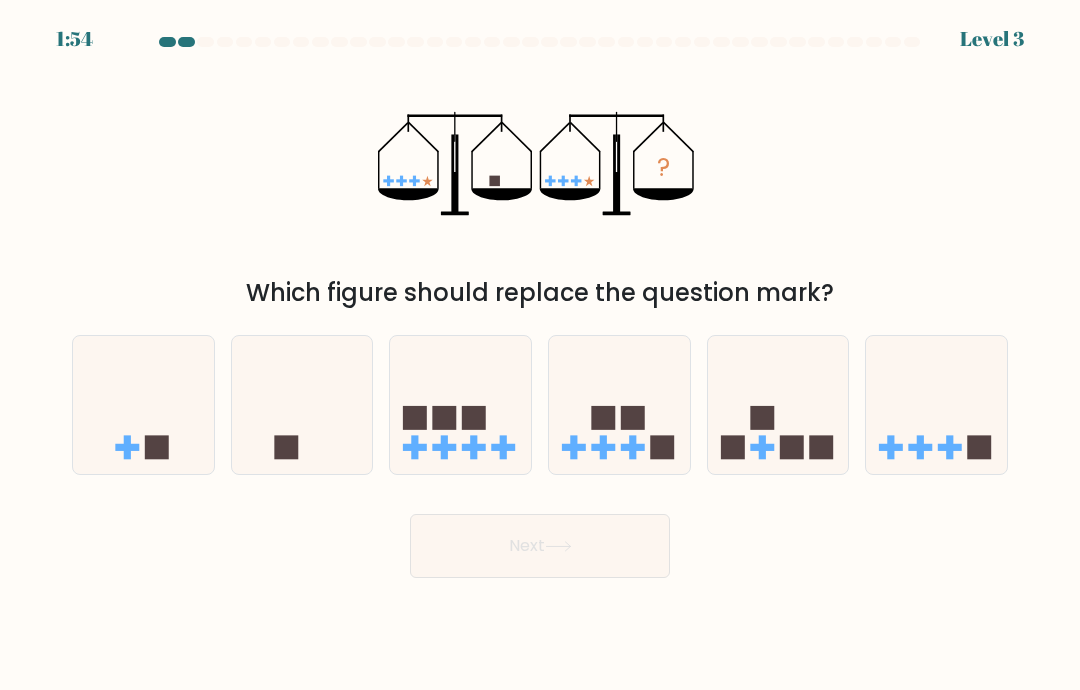 click 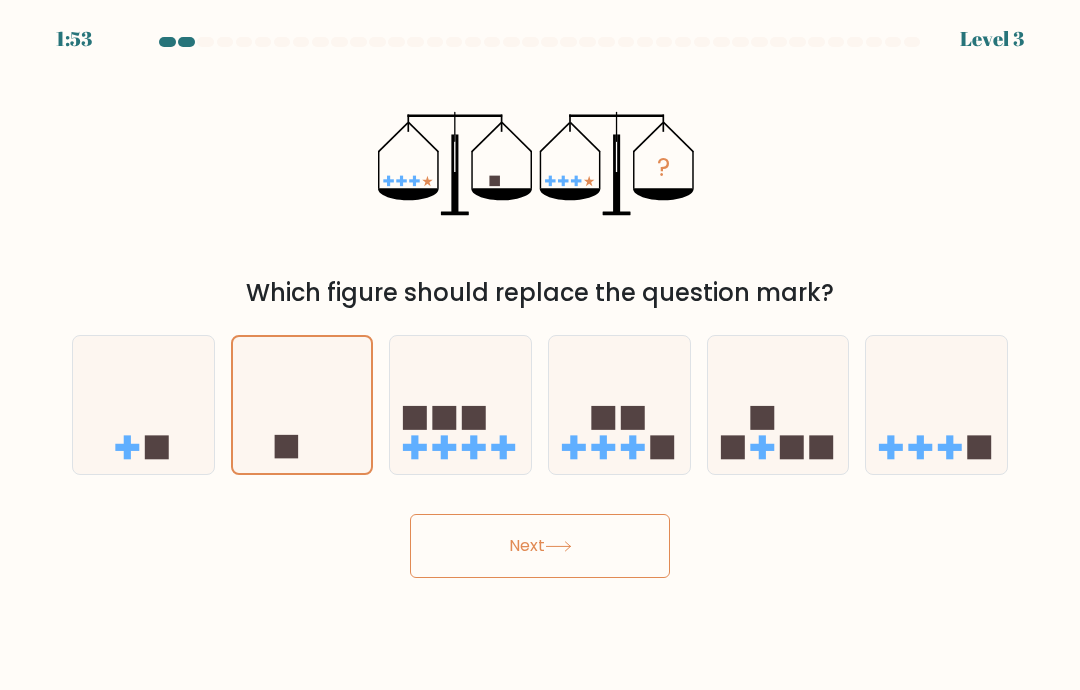 click on "Next" at bounding box center [540, 546] 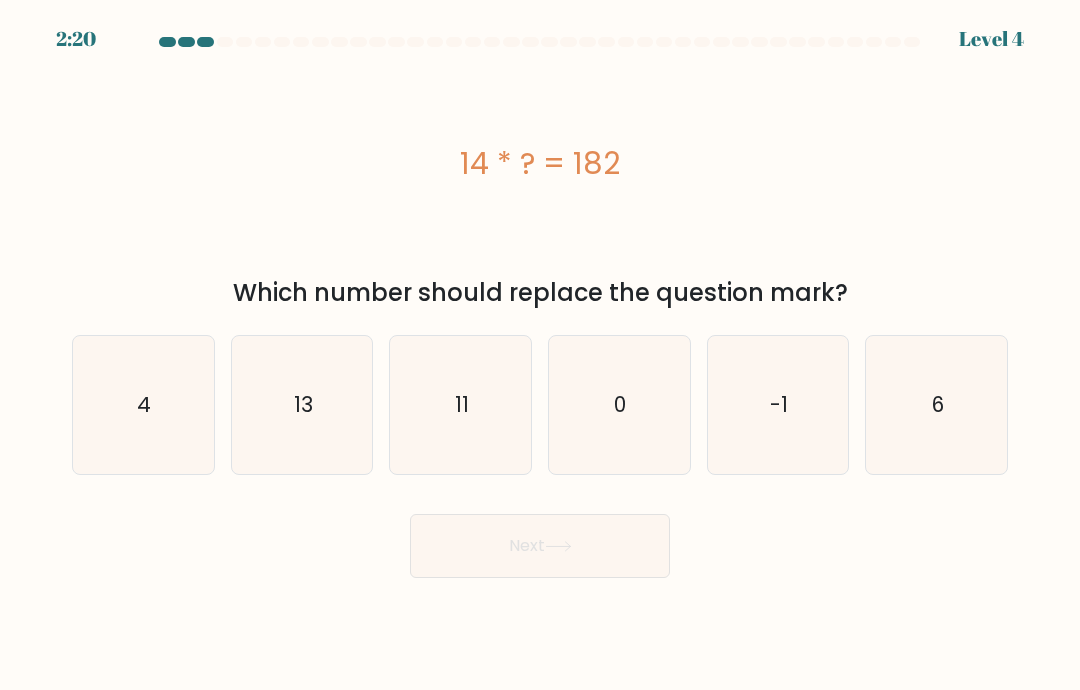 click on "13" 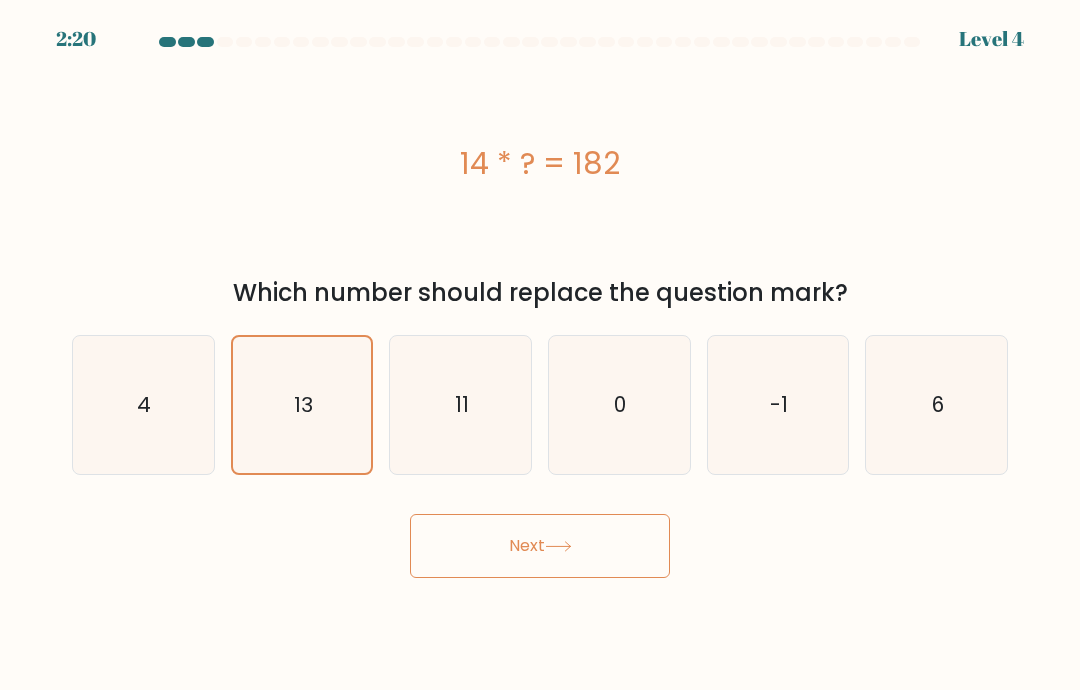 click on "Next" at bounding box center (540, 546) 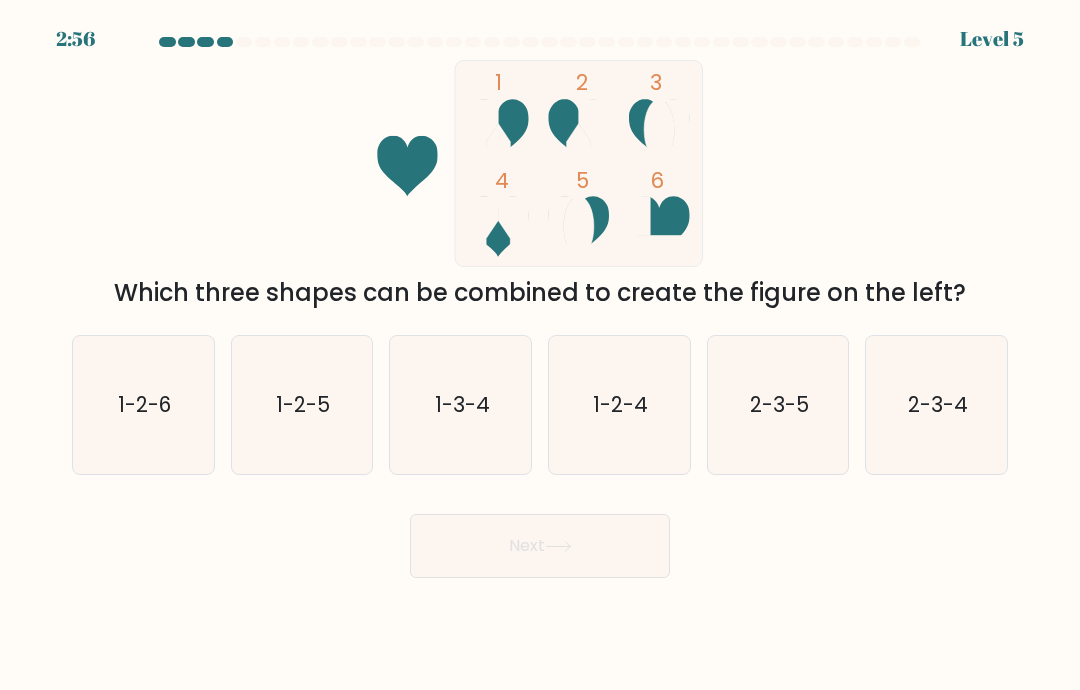 click on "1-2-4" 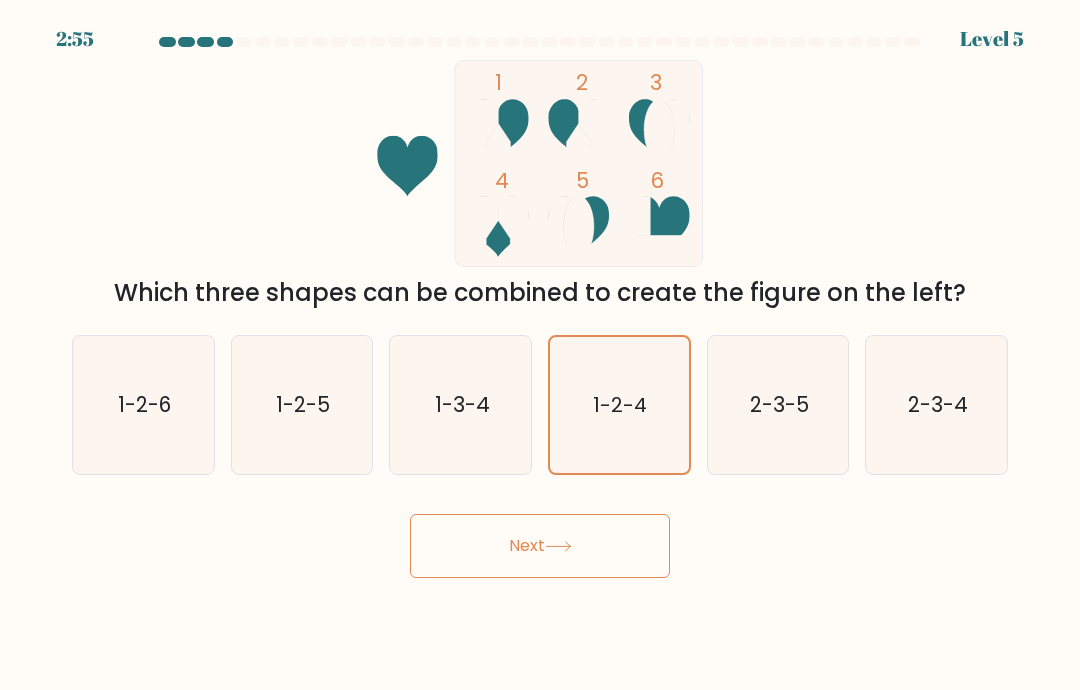 click on "Next" at bounding box center [540, 546] 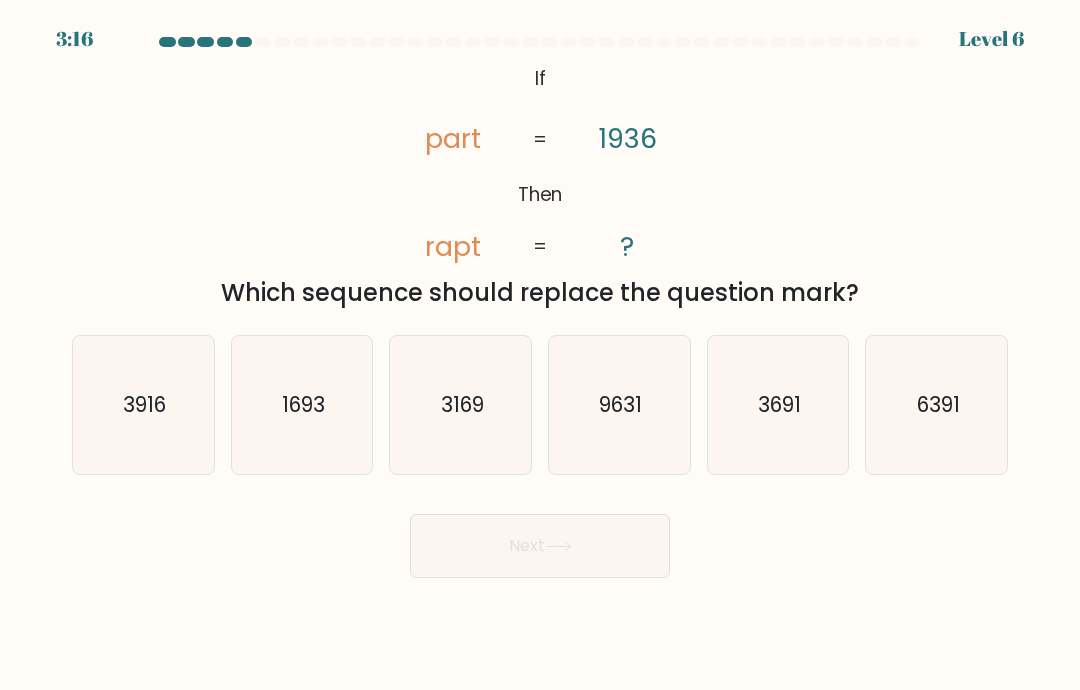 click on "3169" 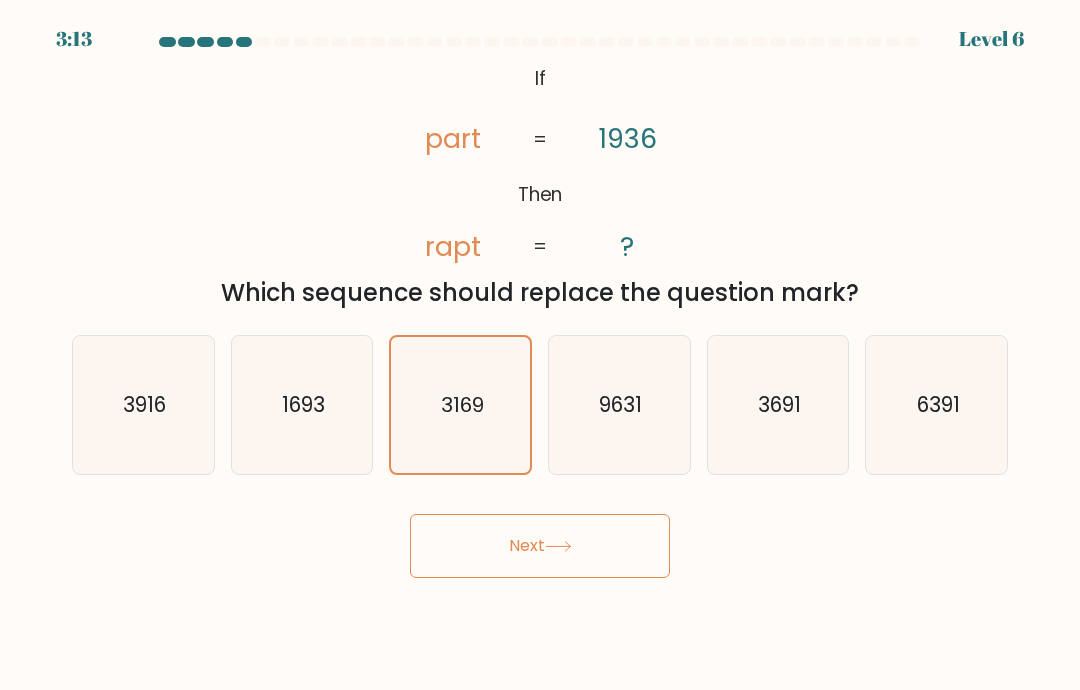 click on "3916" 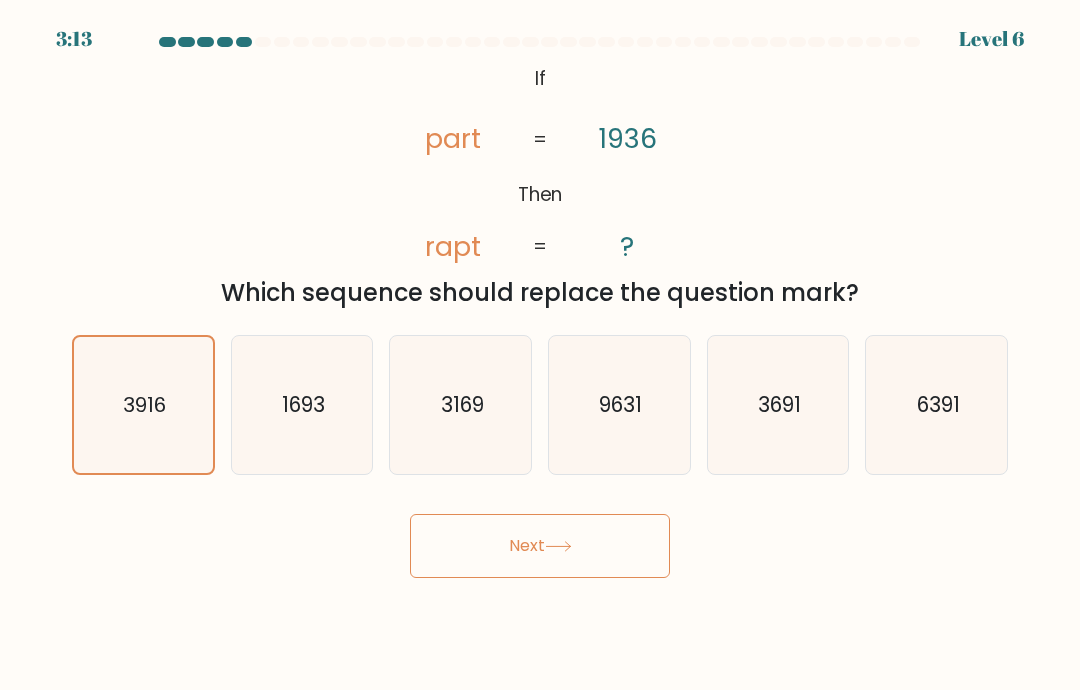 click on "Next" at bounding box center (540, 546) 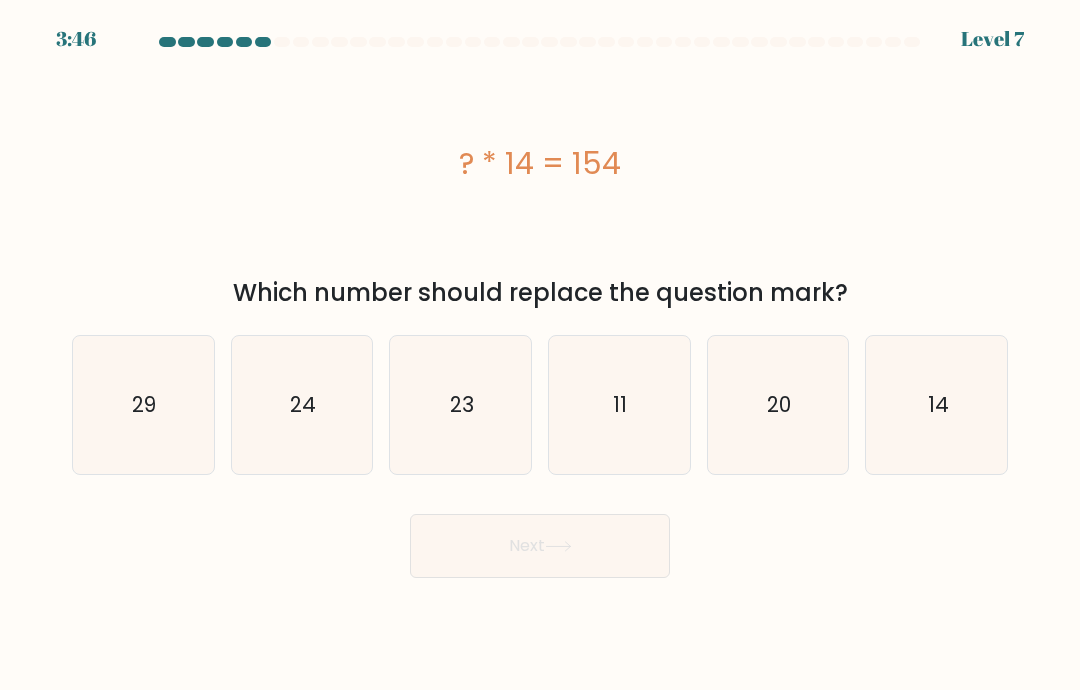 click on "11" 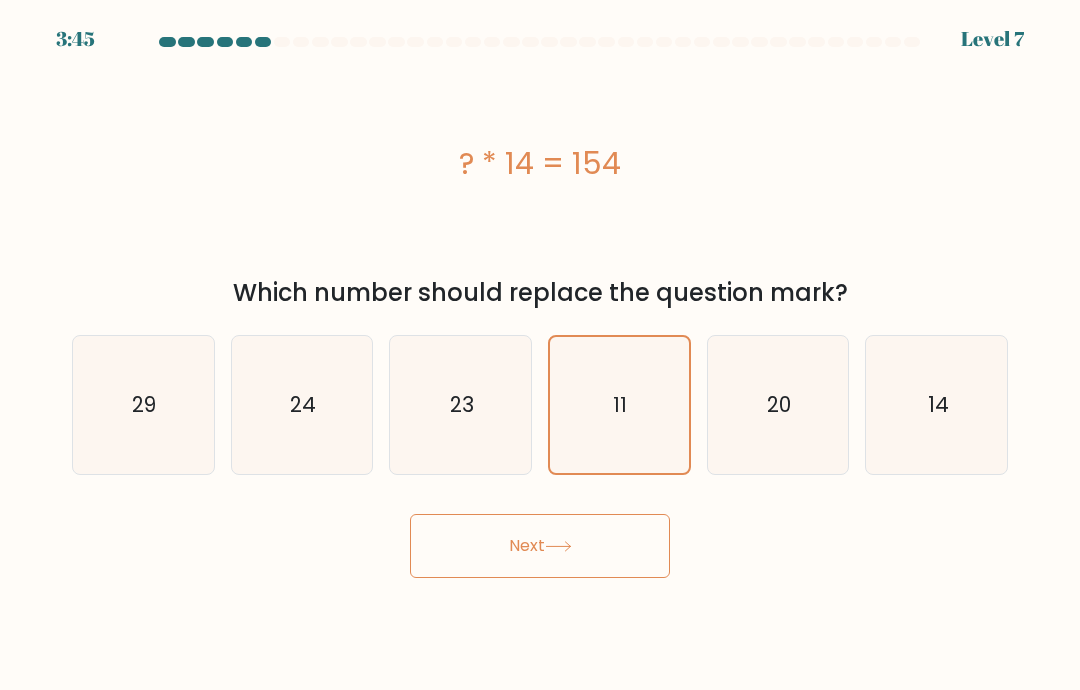 click on "Next" at bounding box center (540, 546) 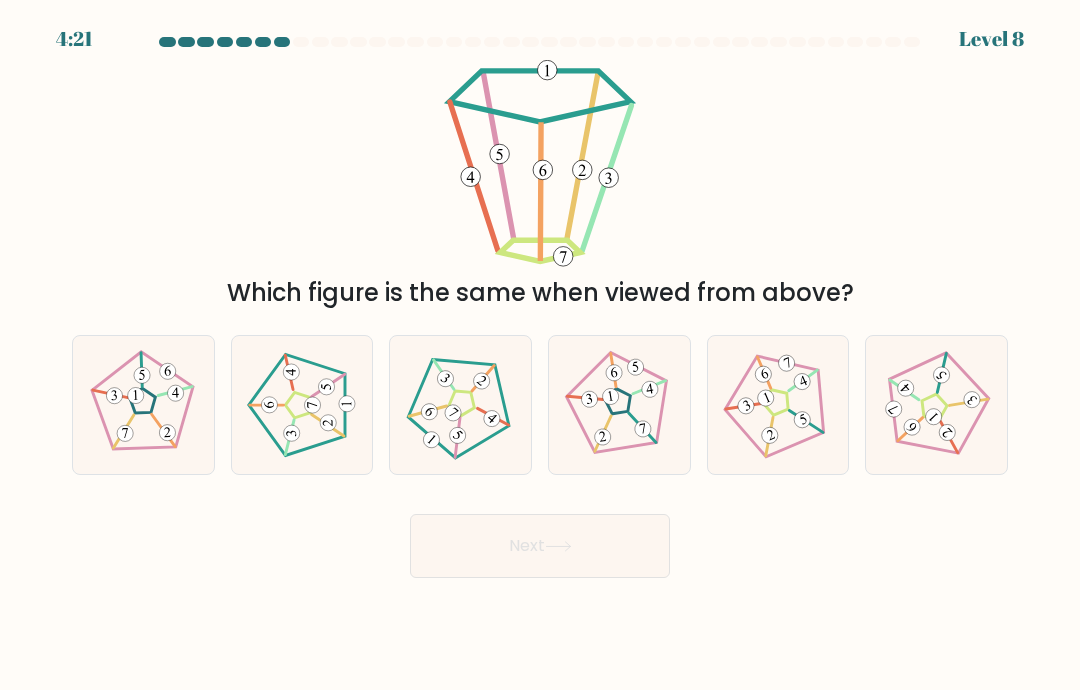 click 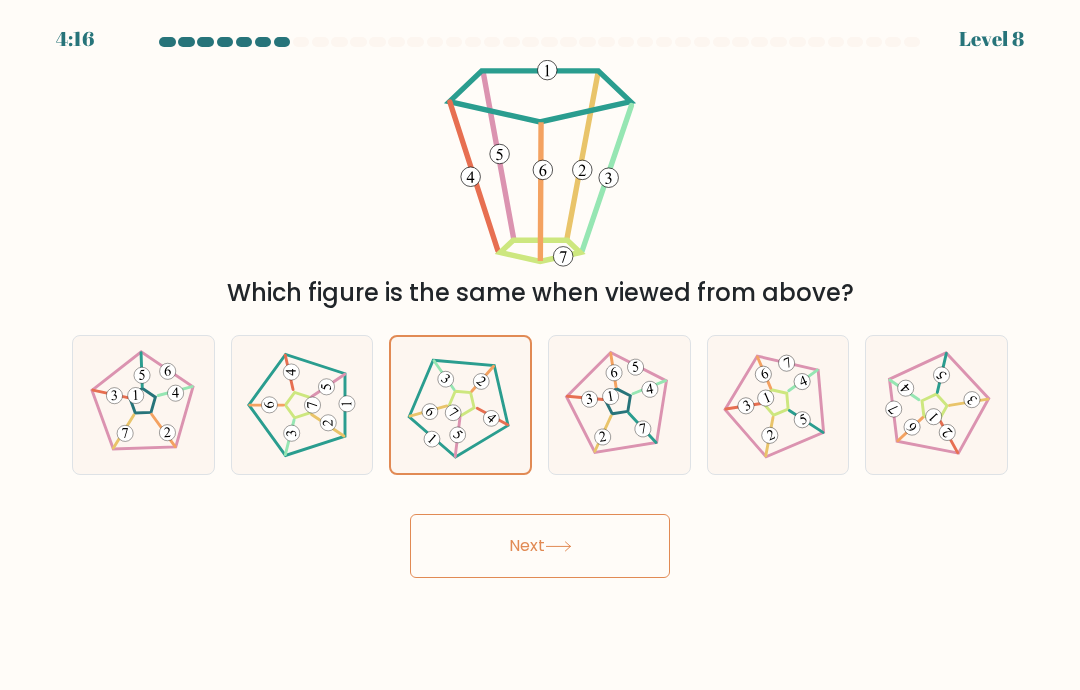 click 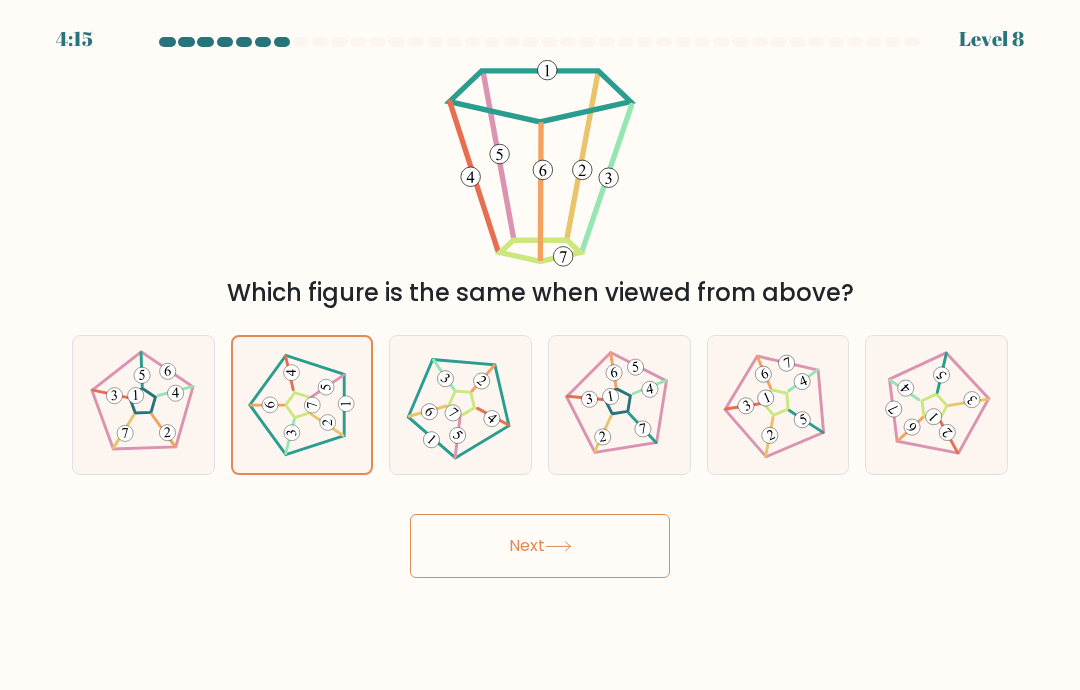 click on "Next" at bounding box center [540, 546] 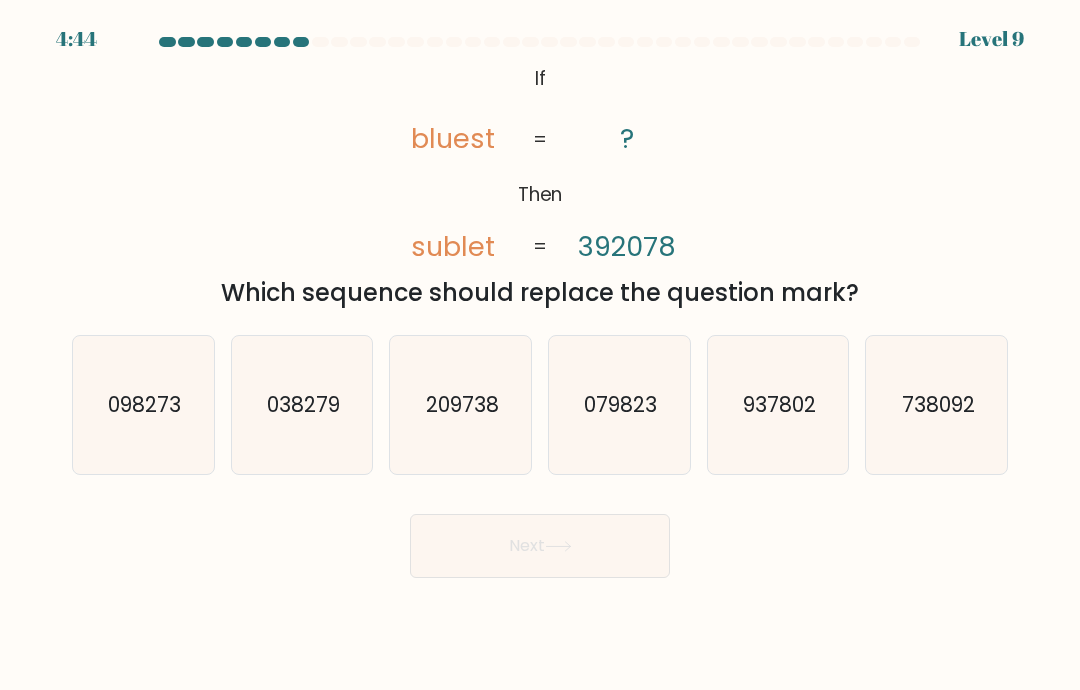 click on "209738" 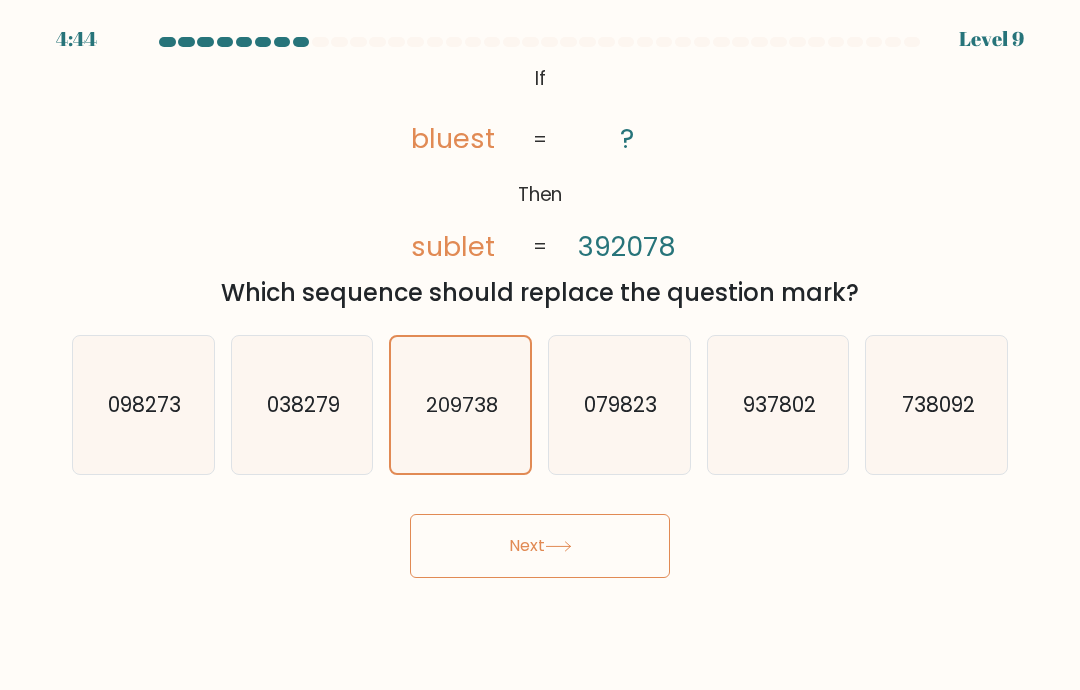 click on "Next" at bounding box center (540, 546) 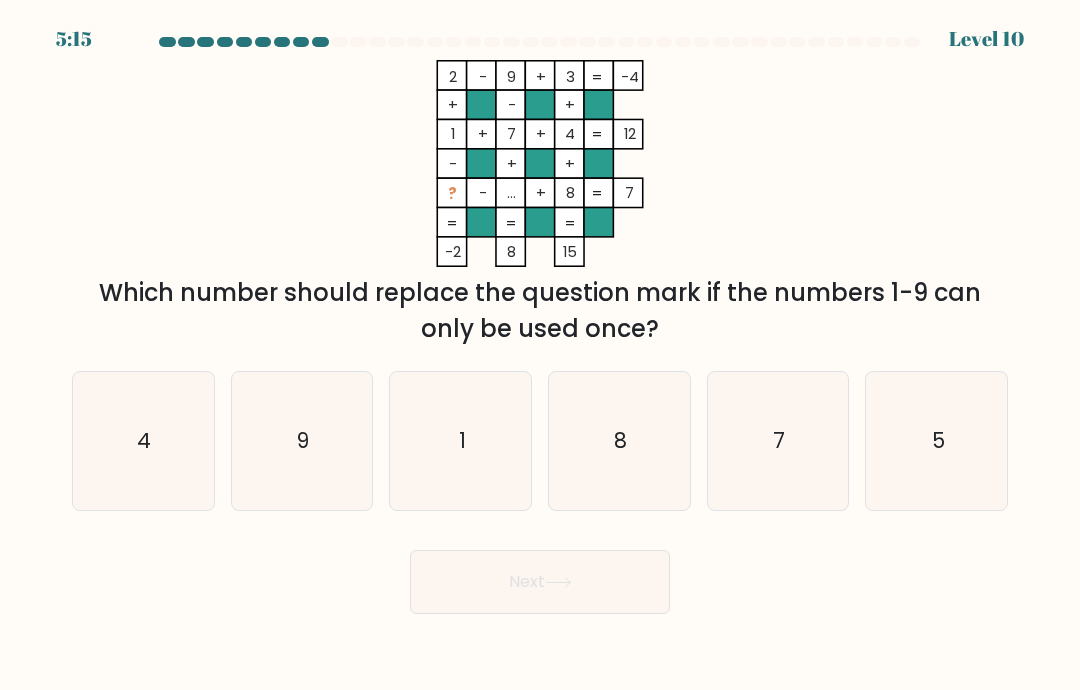 click on "8" 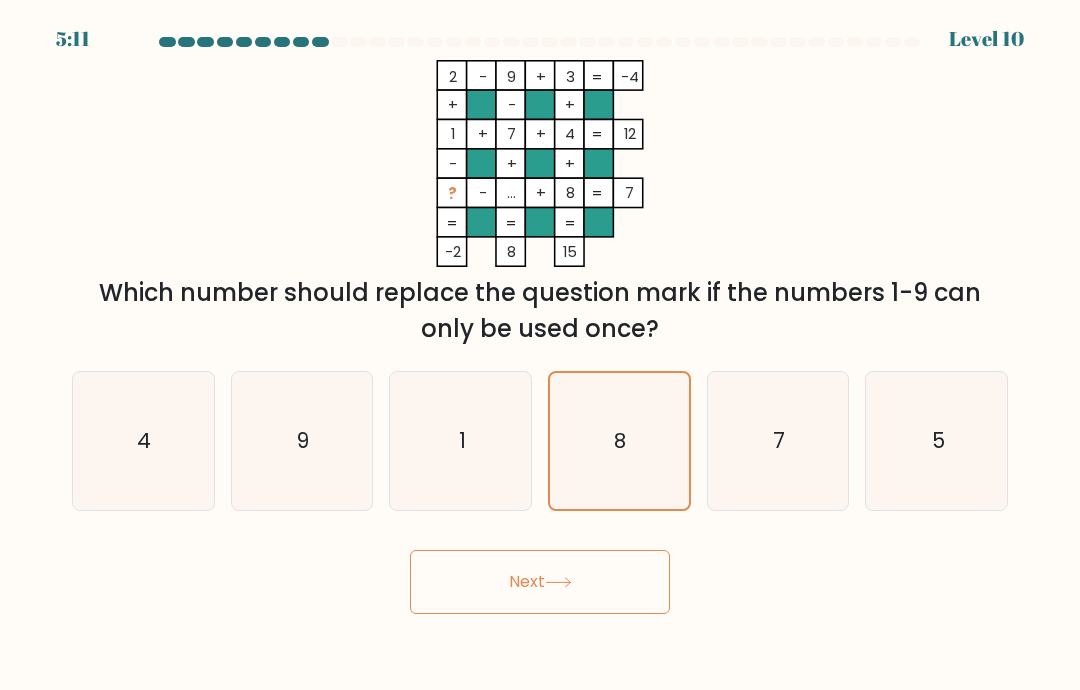 click 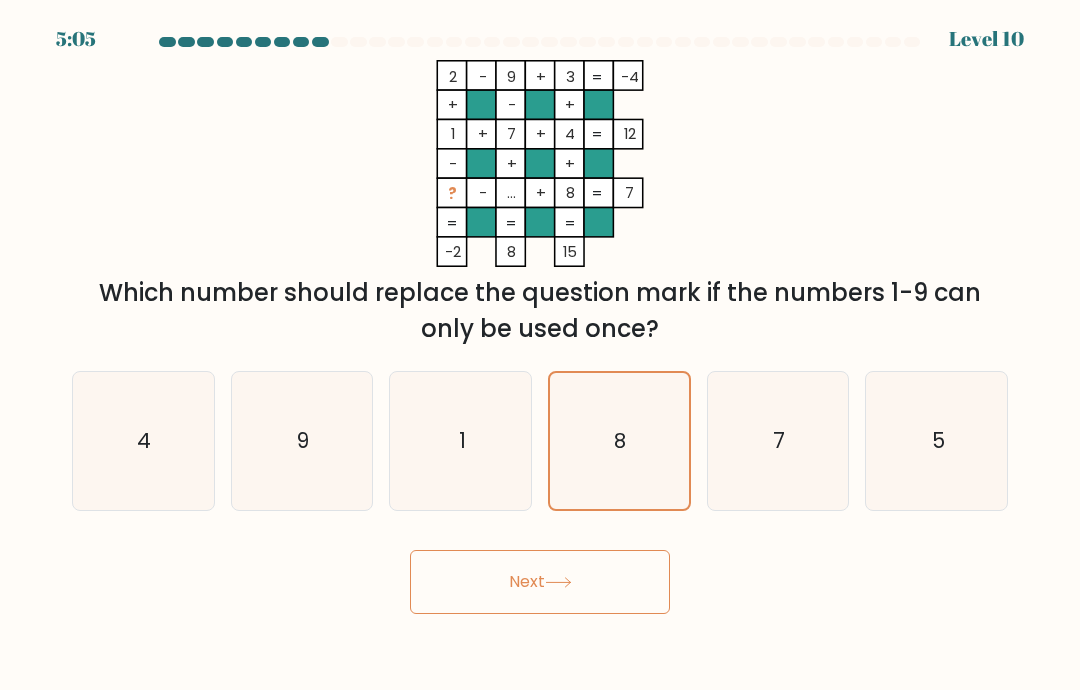 click on "5" 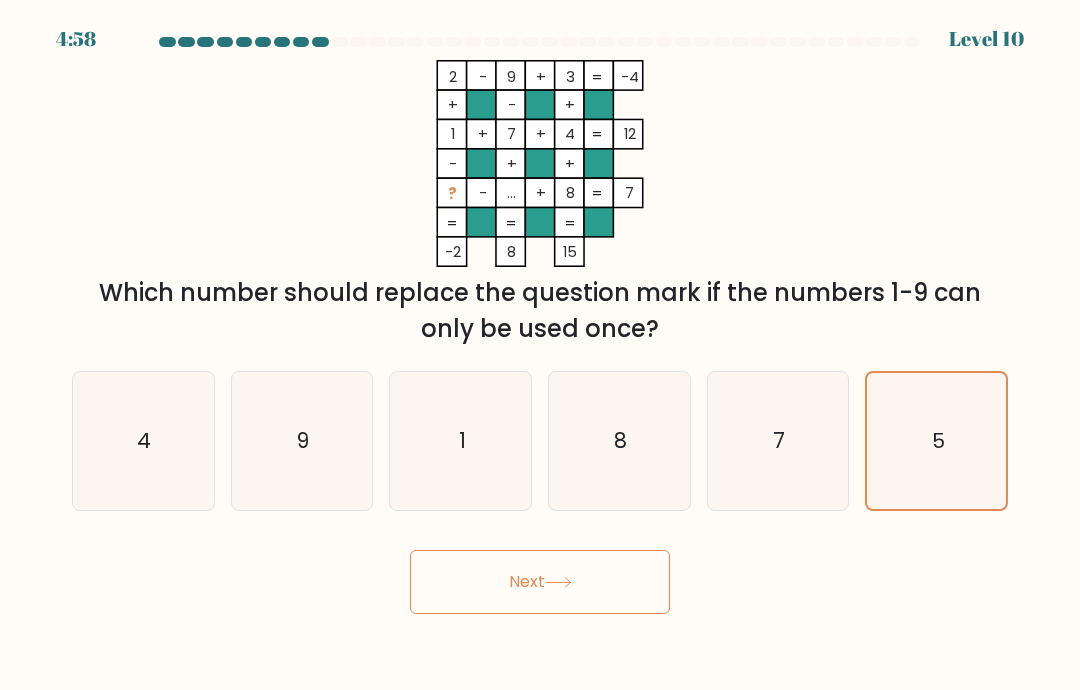 click on "Next" at bounding box center [540, 582] 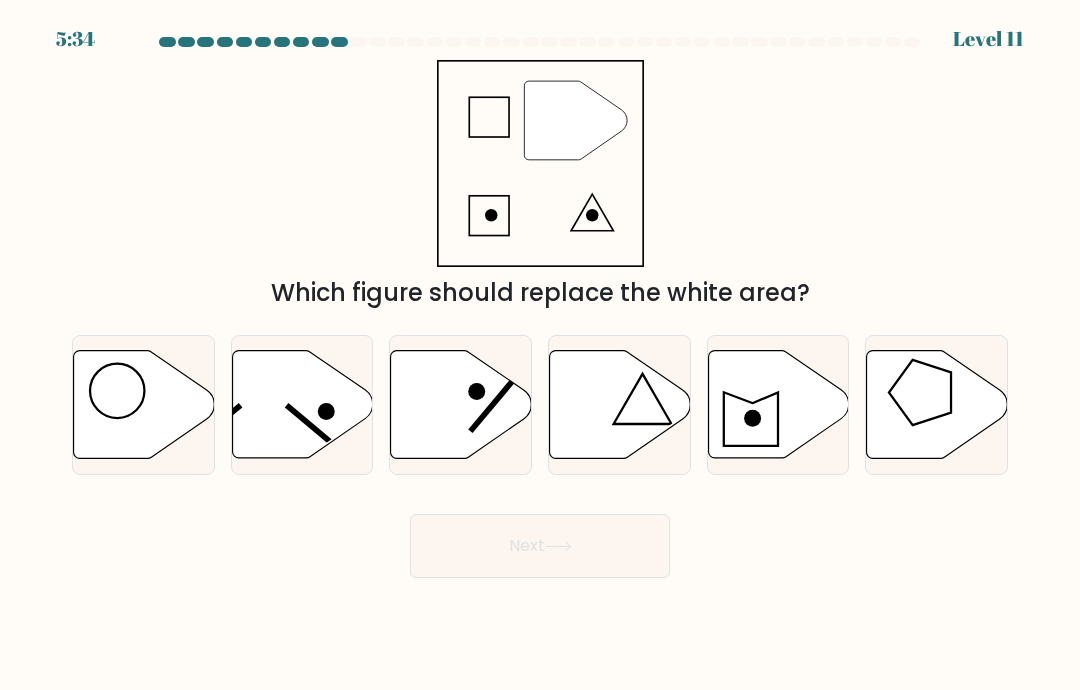 click 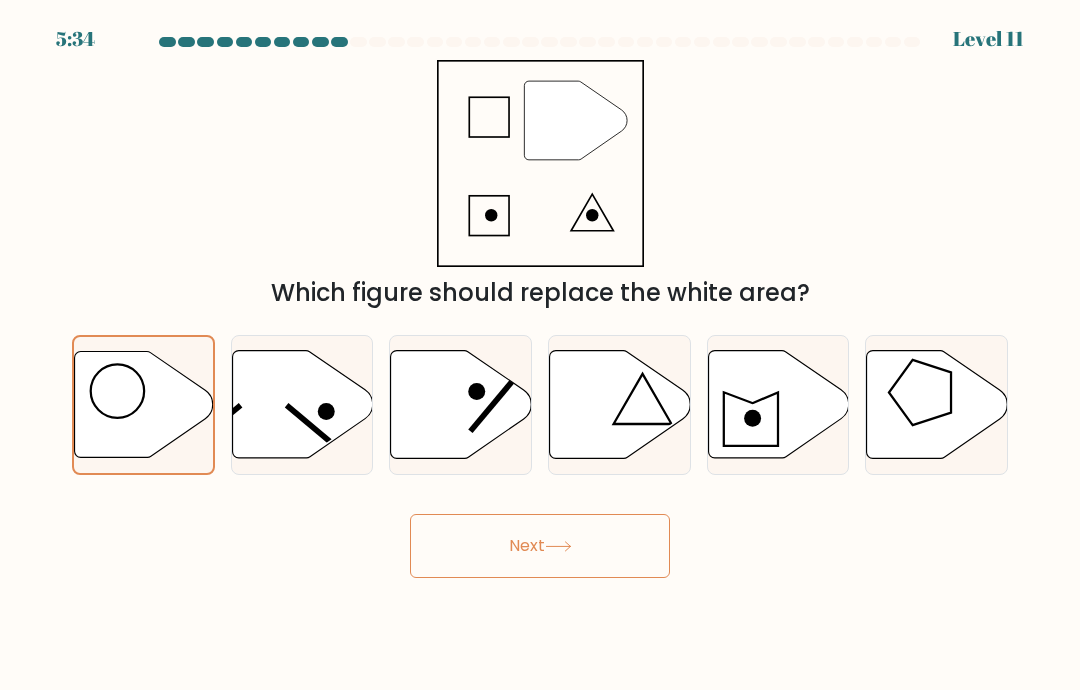 click 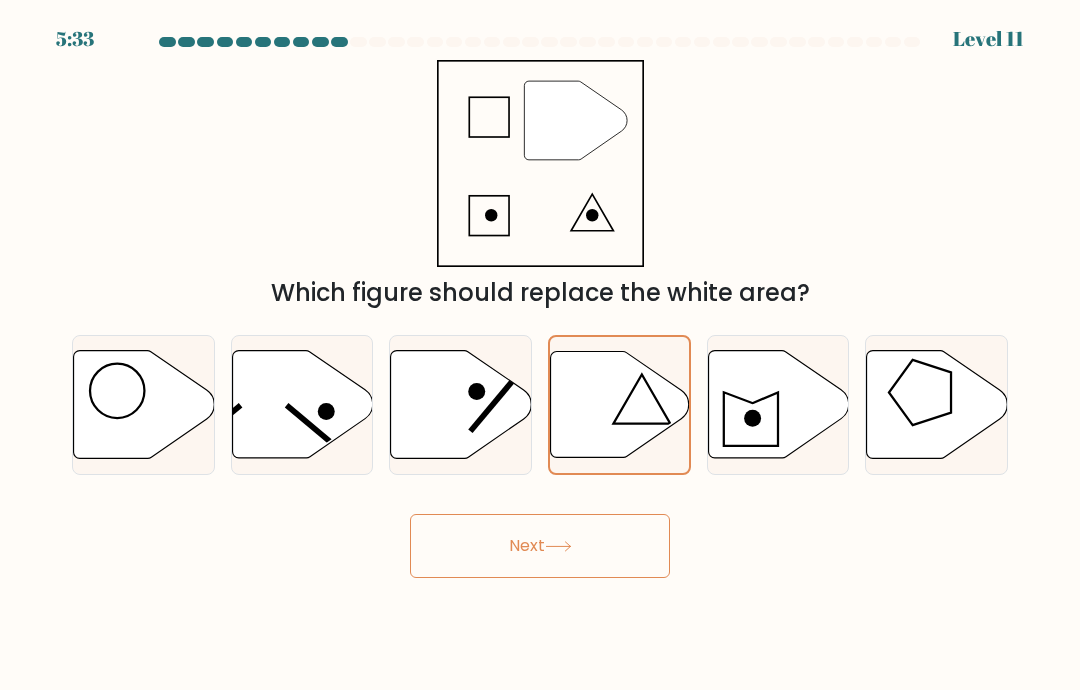 click on "Next" at bounding box center [540, 546] 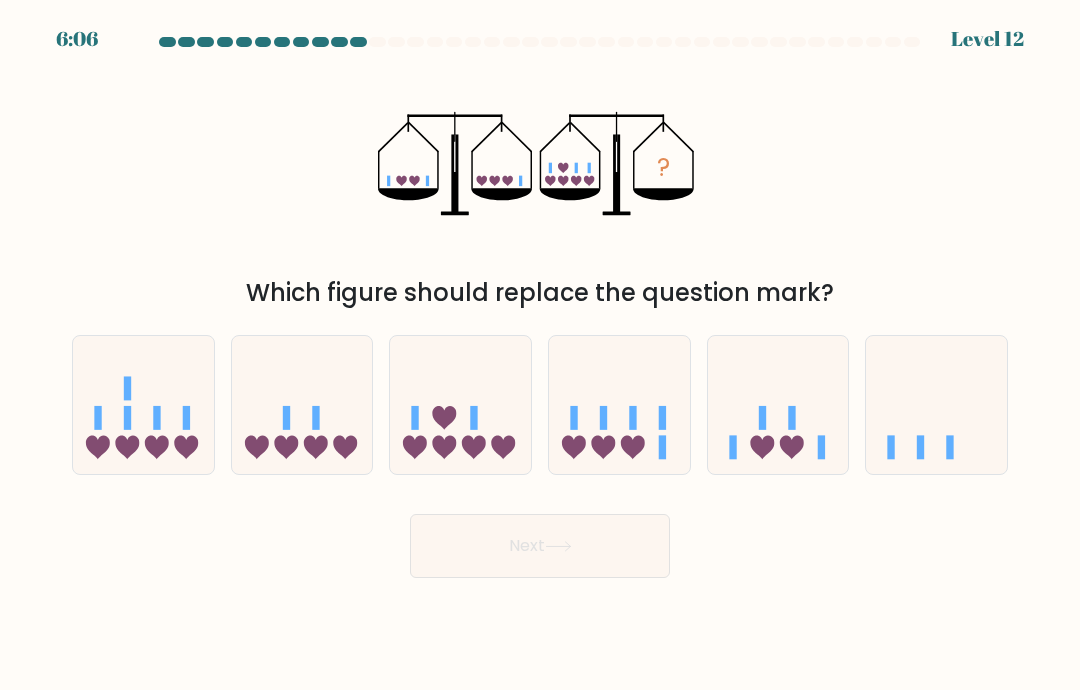 click 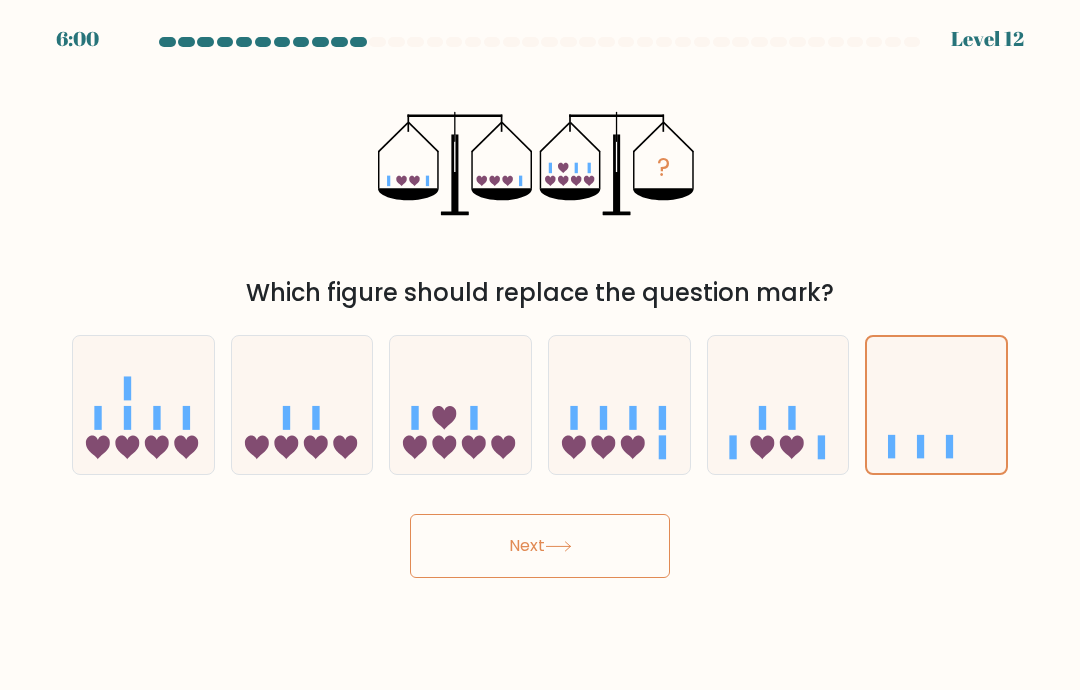click 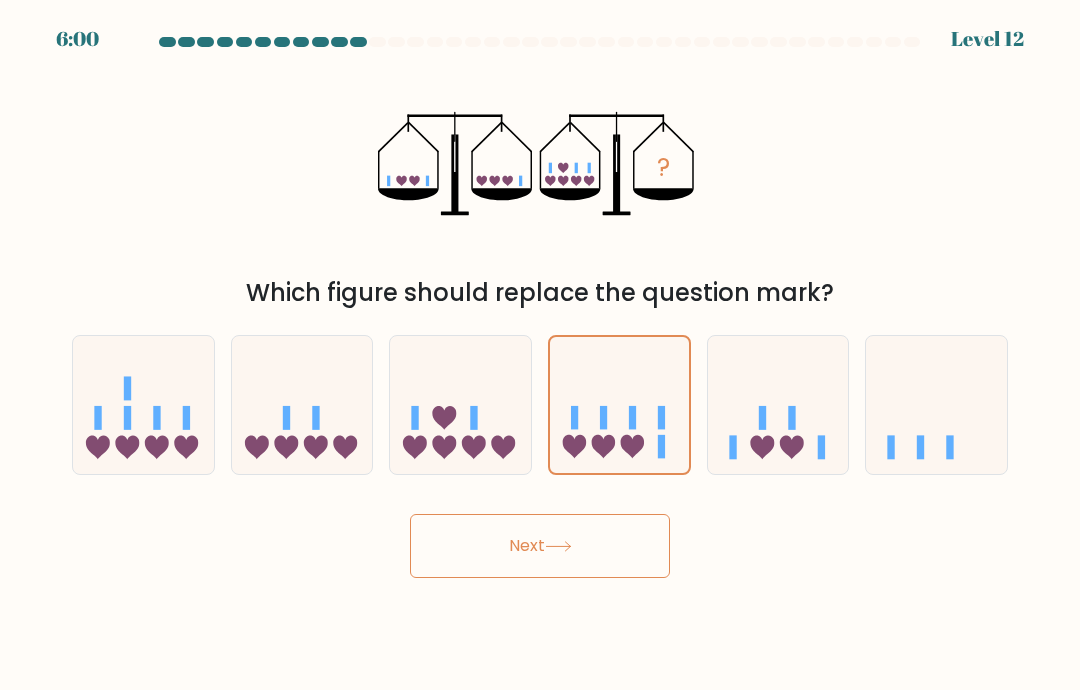 click on "Next" at bounding box center [540, 546] 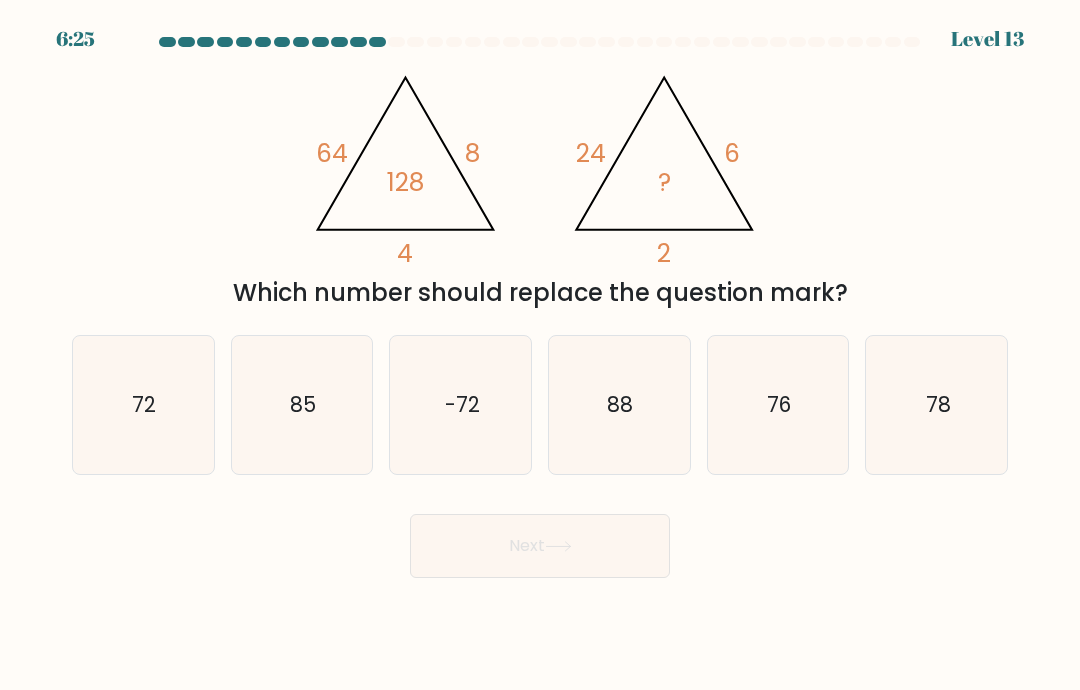 click on "88" 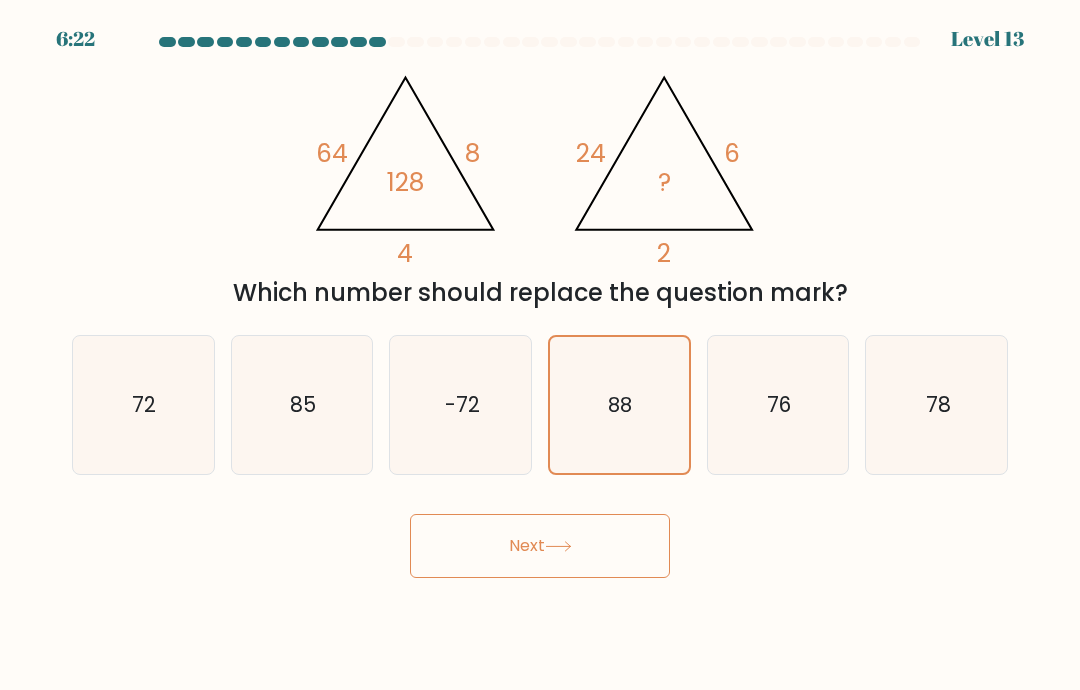 click on "Next" at bounding box center (540, 546) 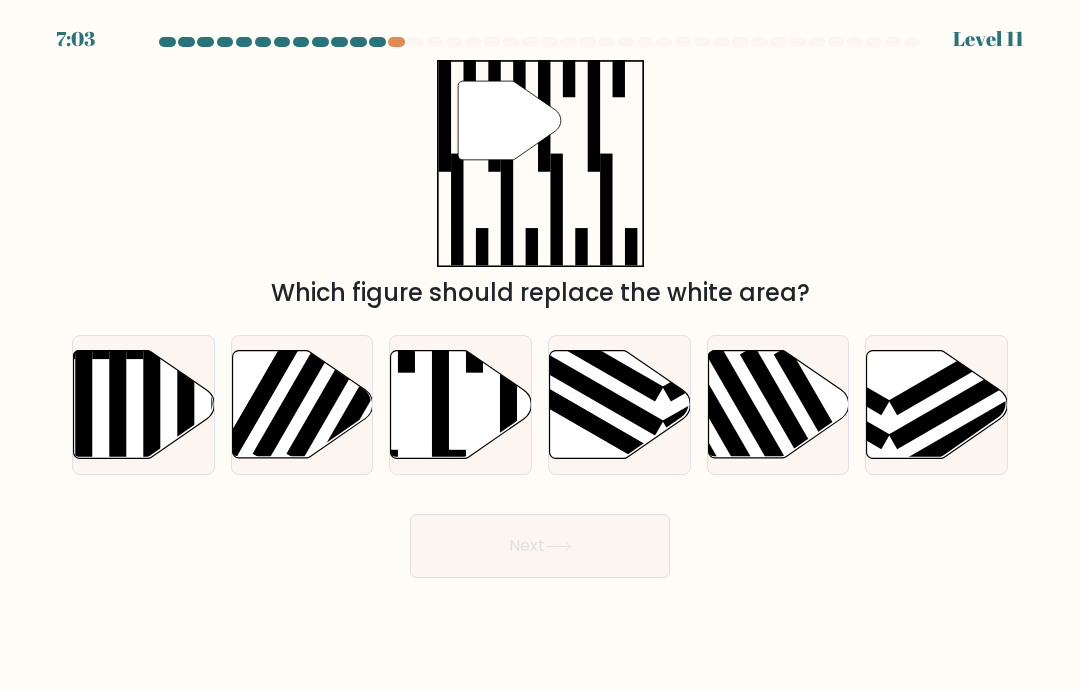 click 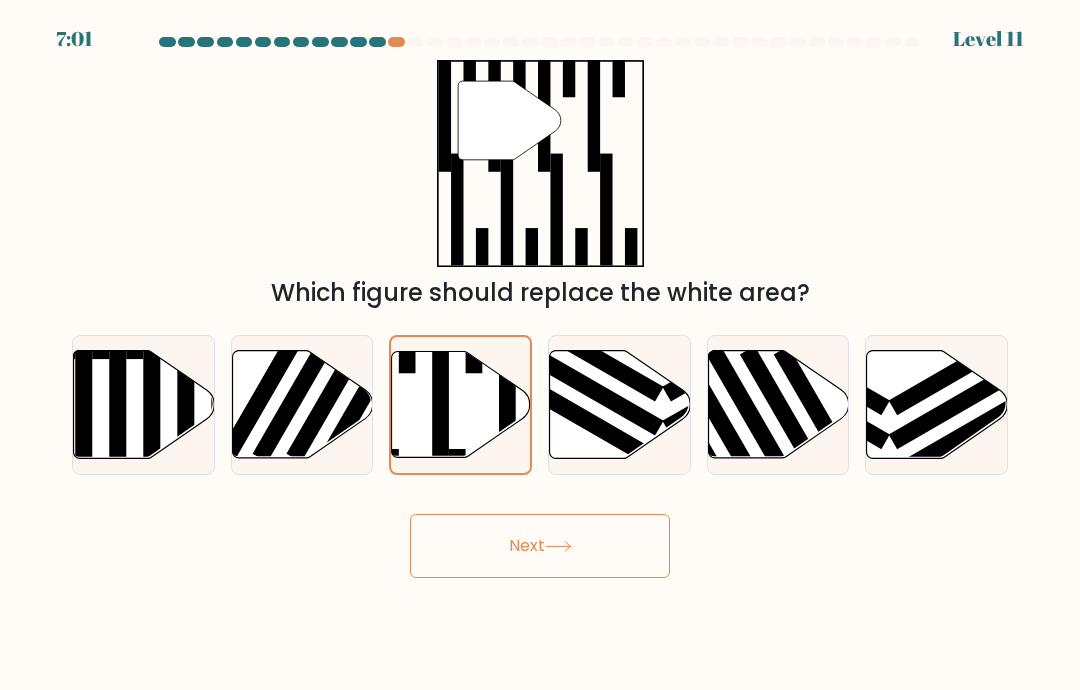 click on "Next" at bounding box center (540, 546) 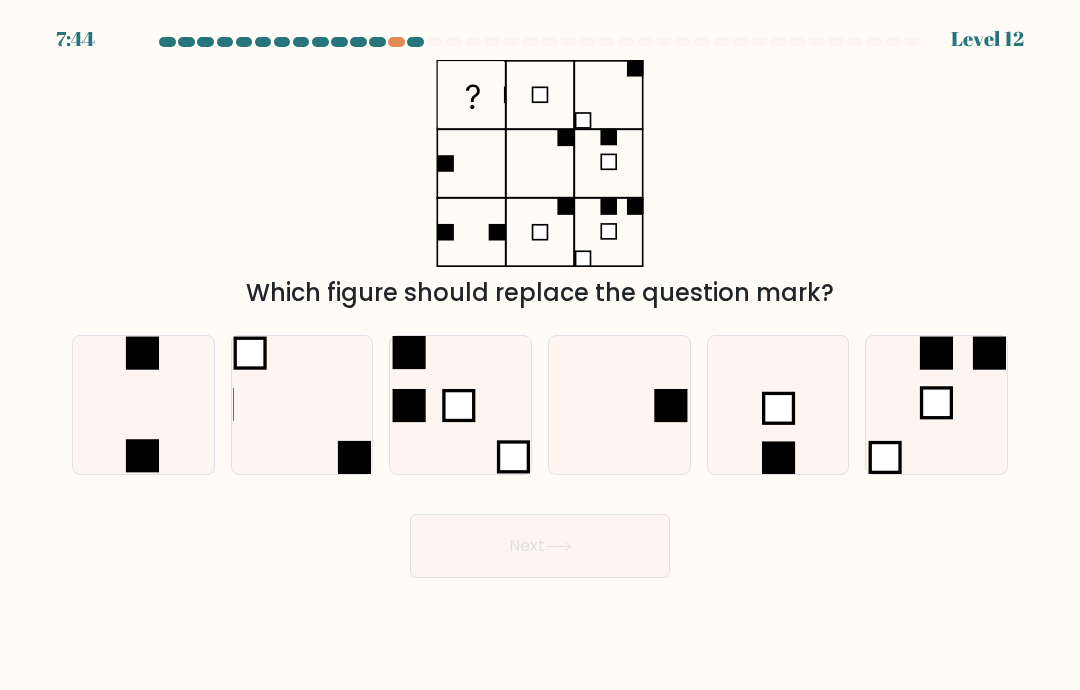 click on "7:44
Level 12" at bounding box center [540, 345] 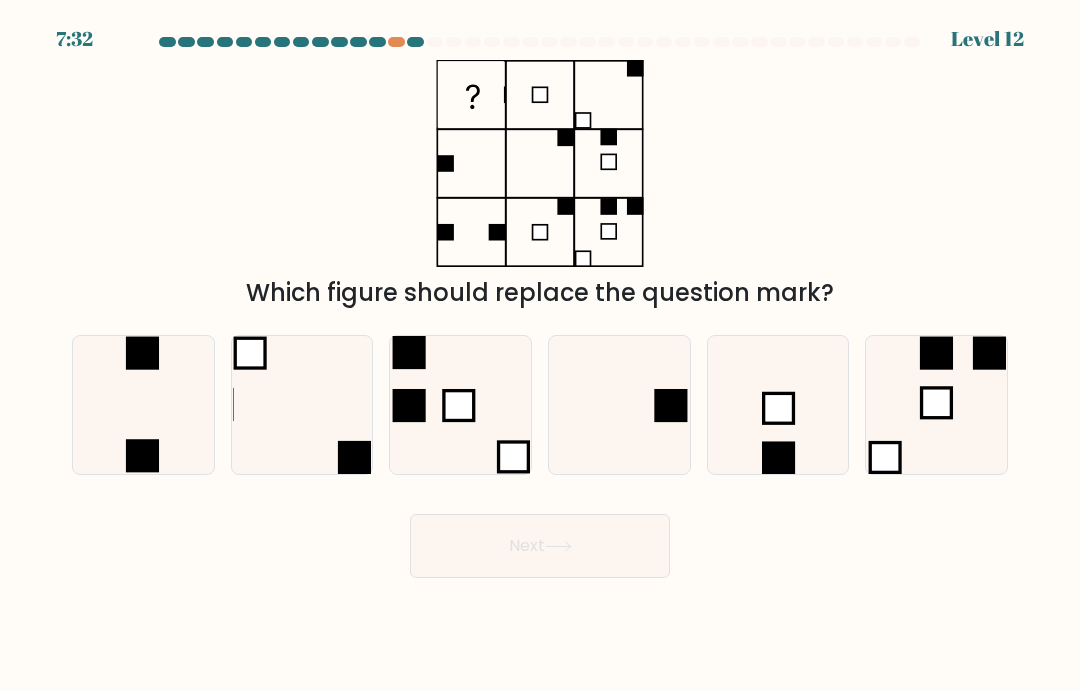 click 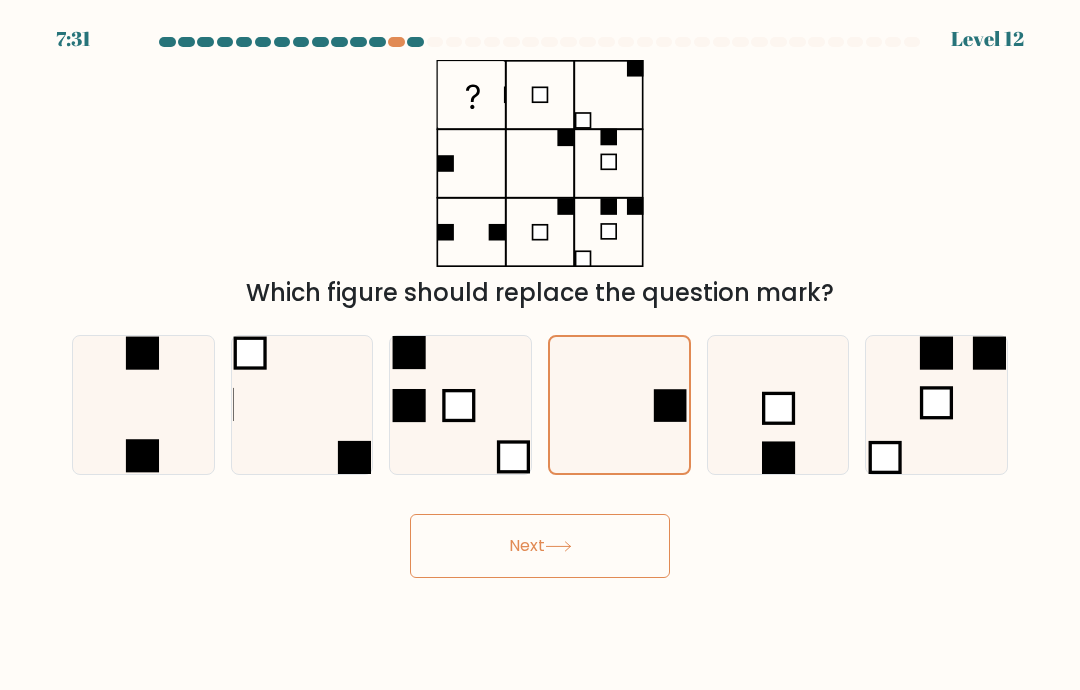 click on "Next" at bounding box center (540, 546) 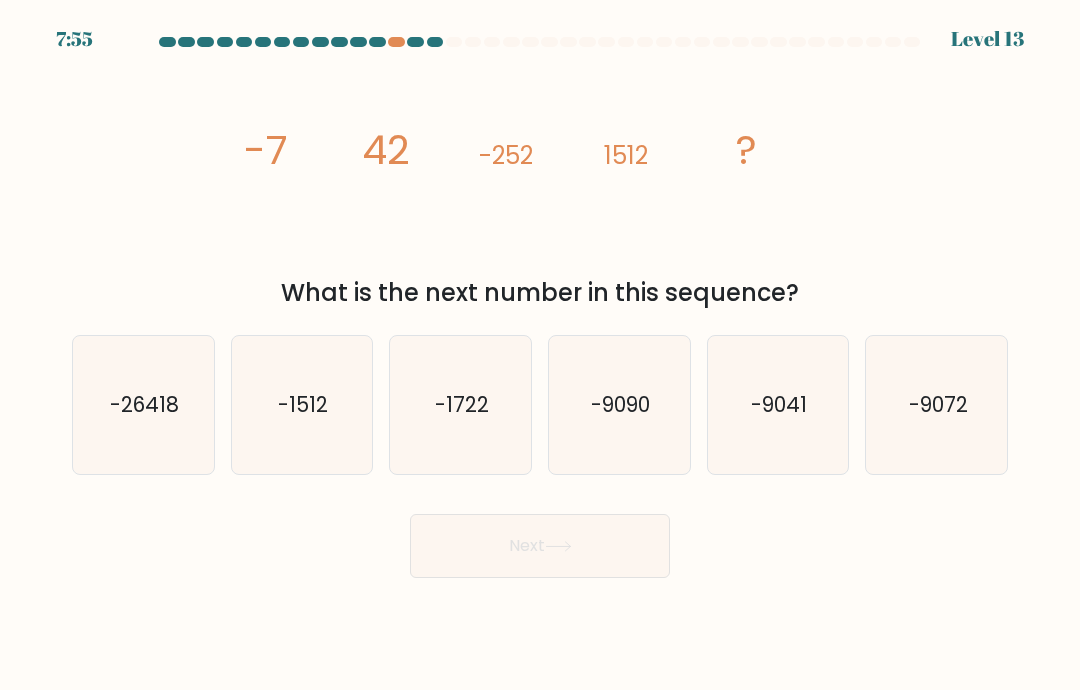 click on "-1722" 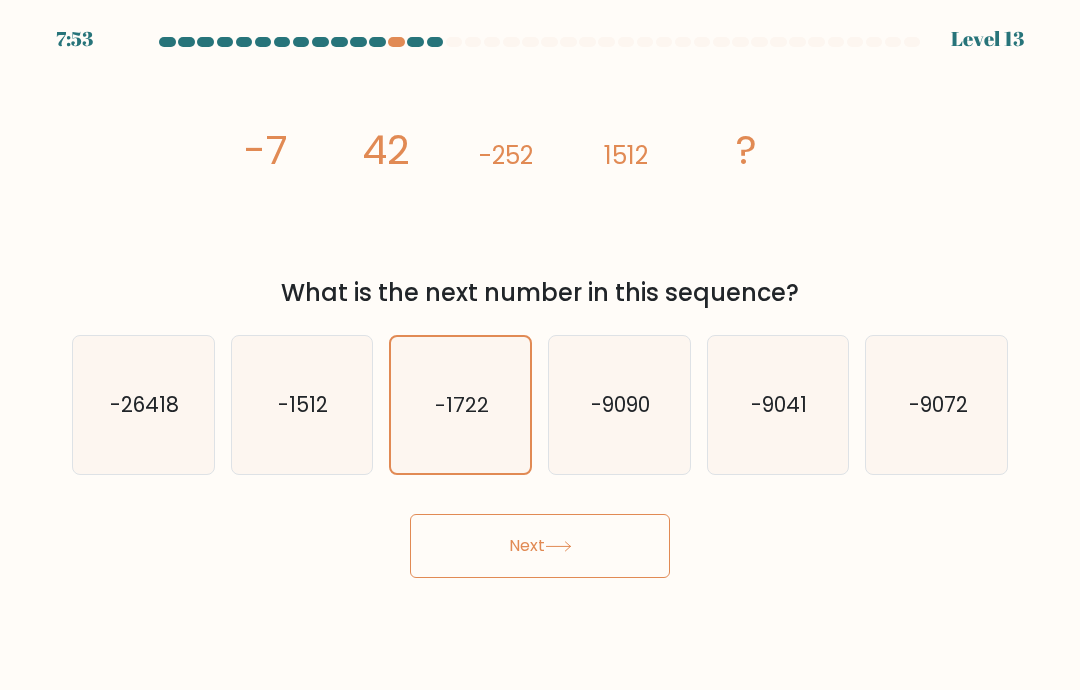 click on "Next" at bounding box center (540, 546) 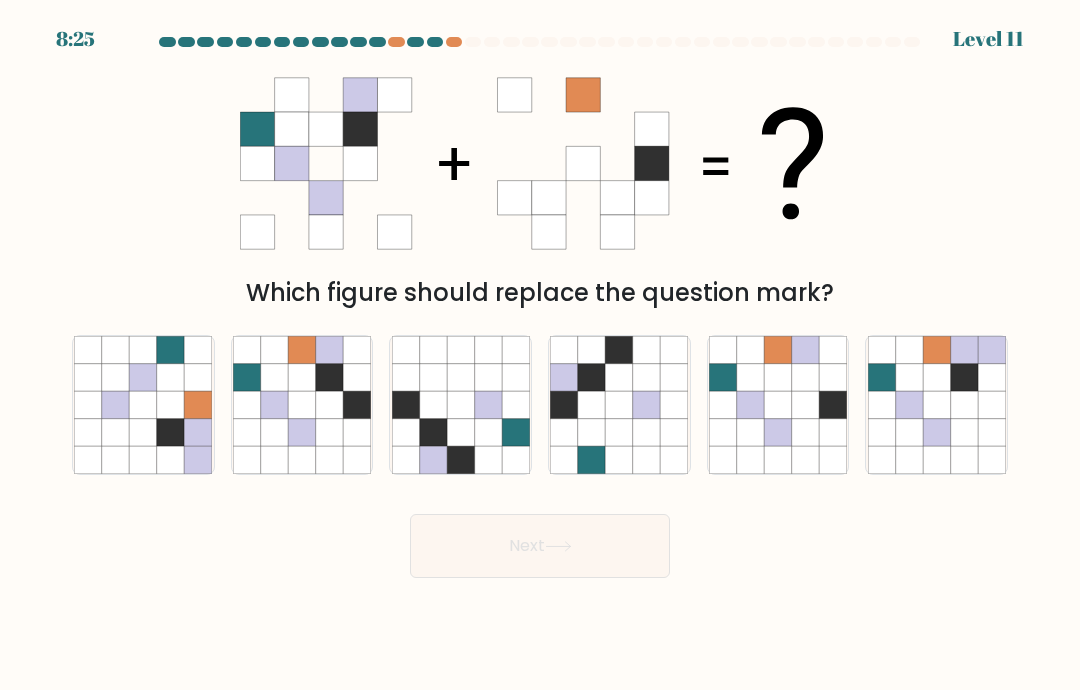 click 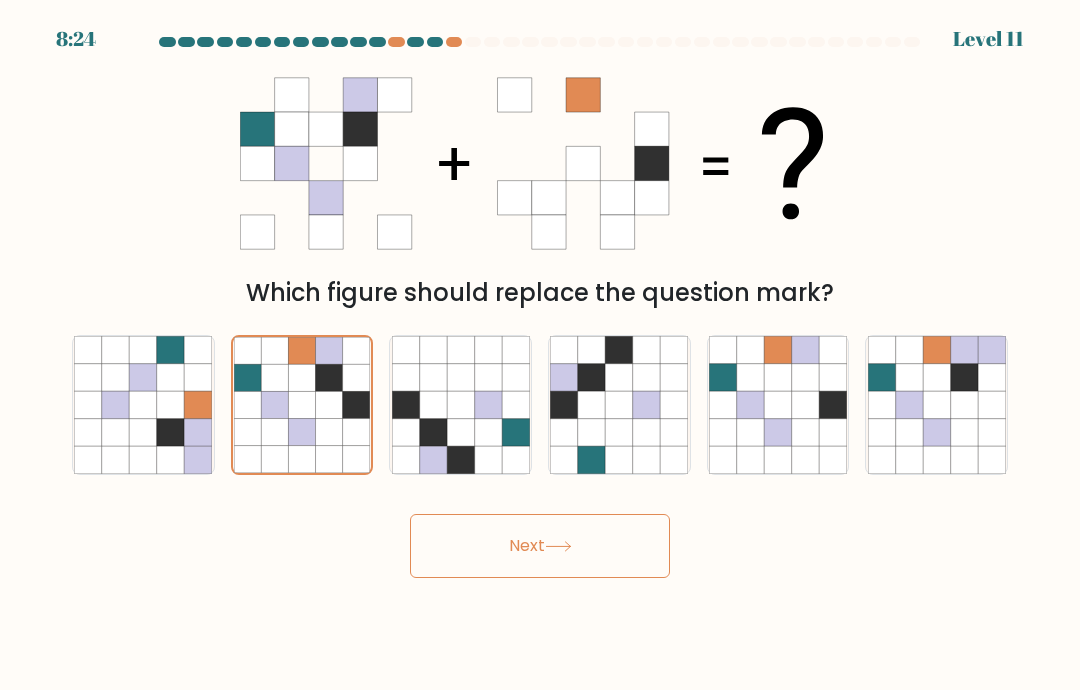 click on "Next" at bounding box center (540, 546) 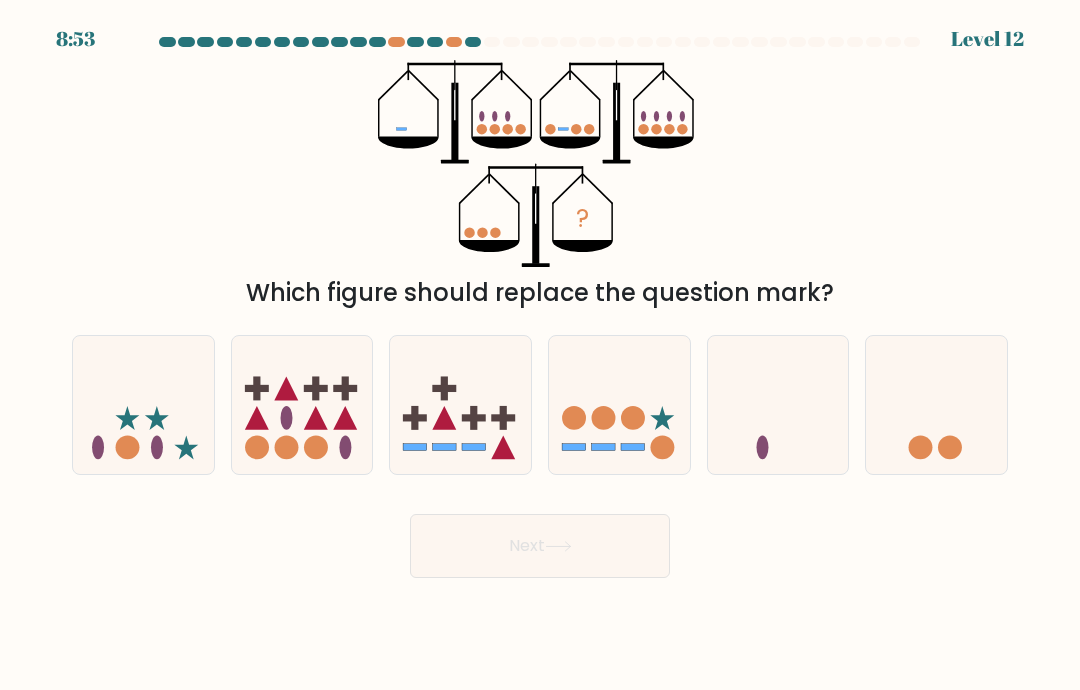 click 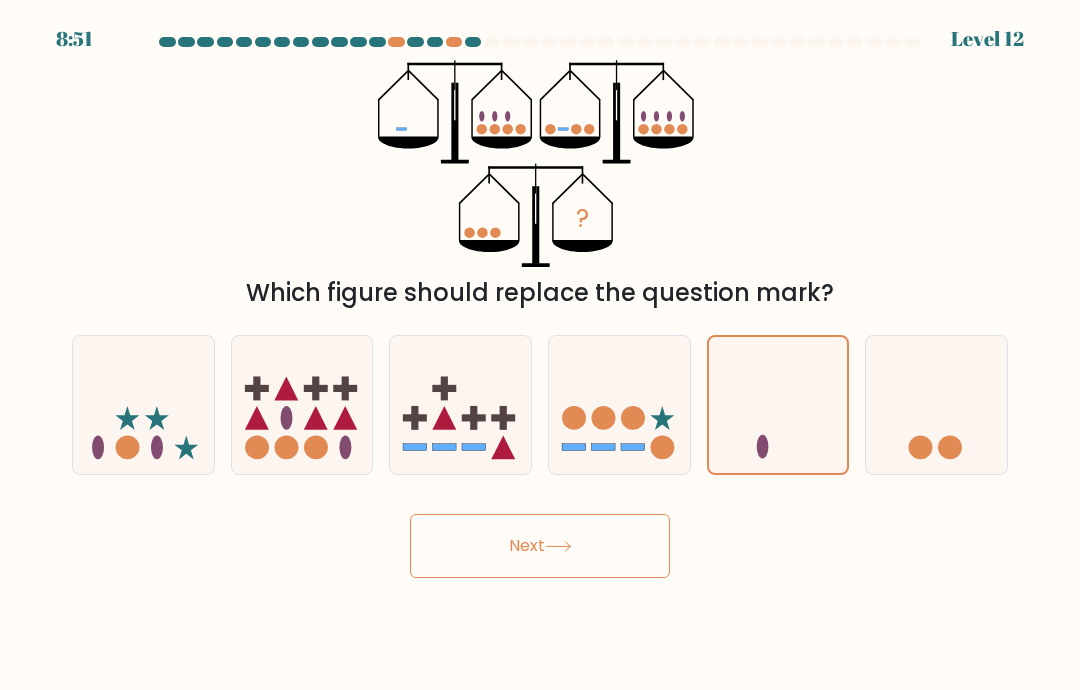 click on "Next" at bounding box center (540, 546) 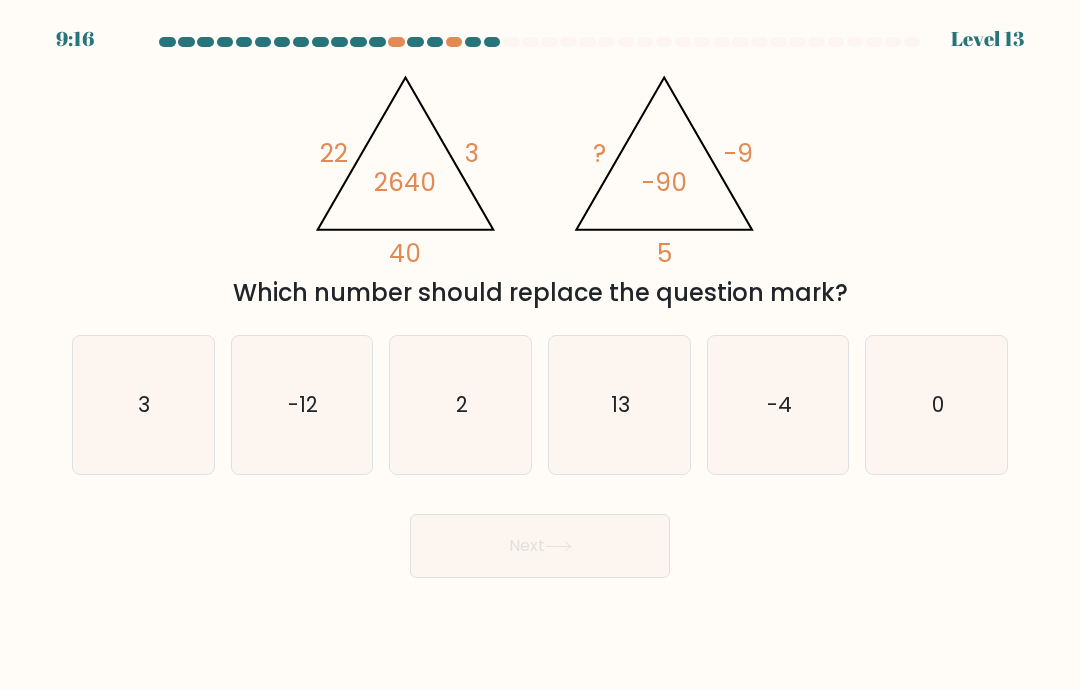 click on "2" 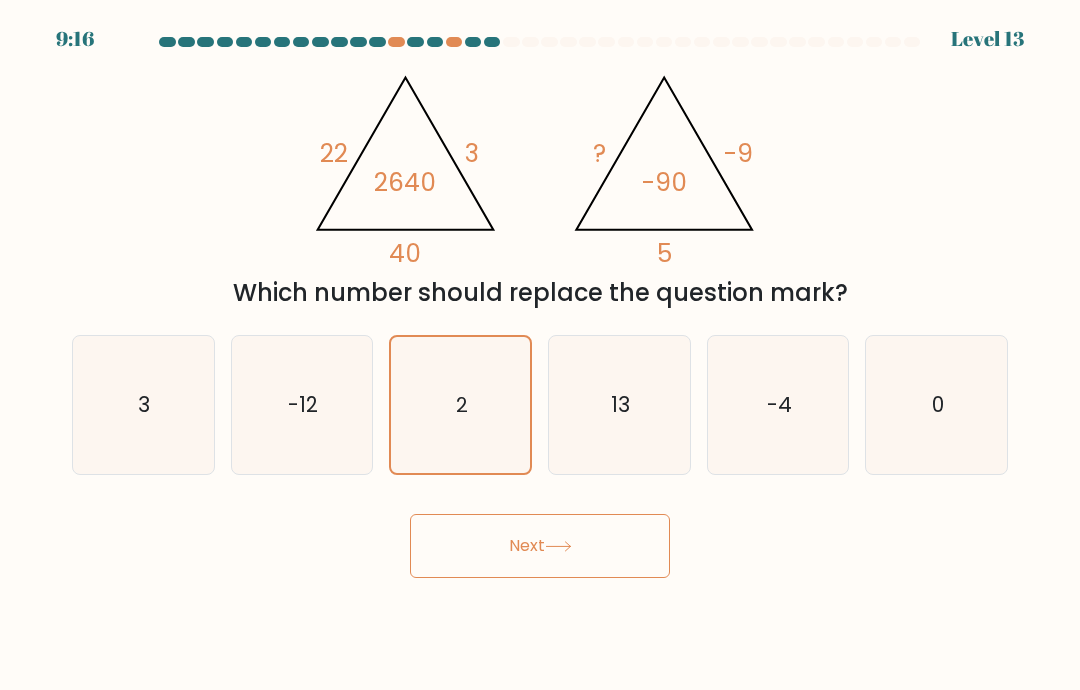 click on "Next" at bounding box center (540, 546) 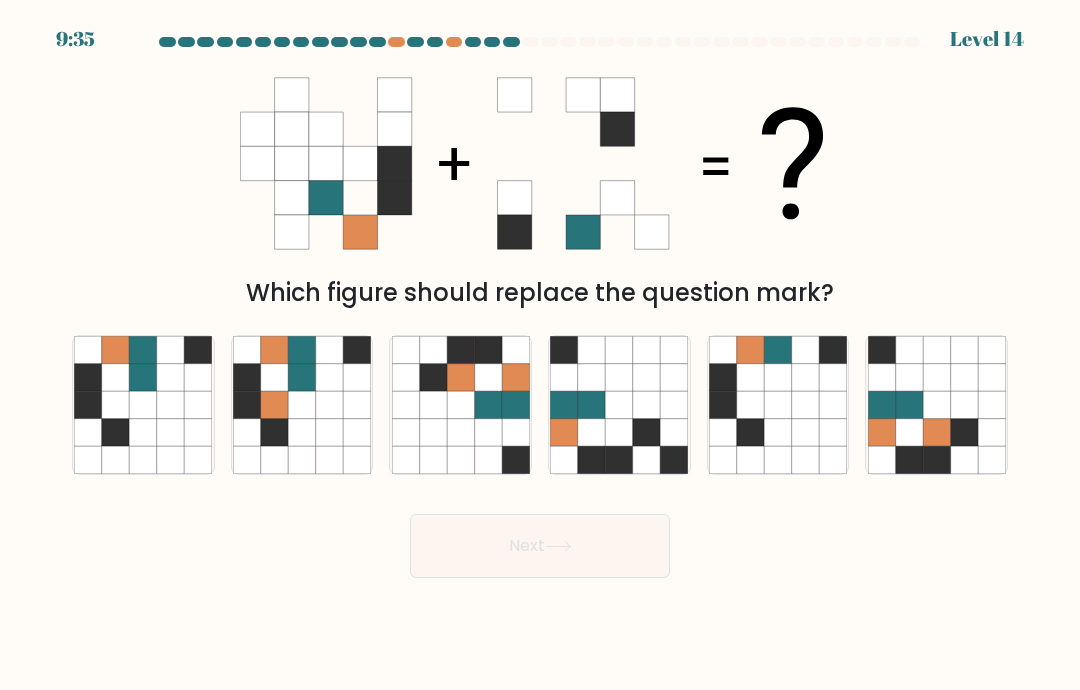 click 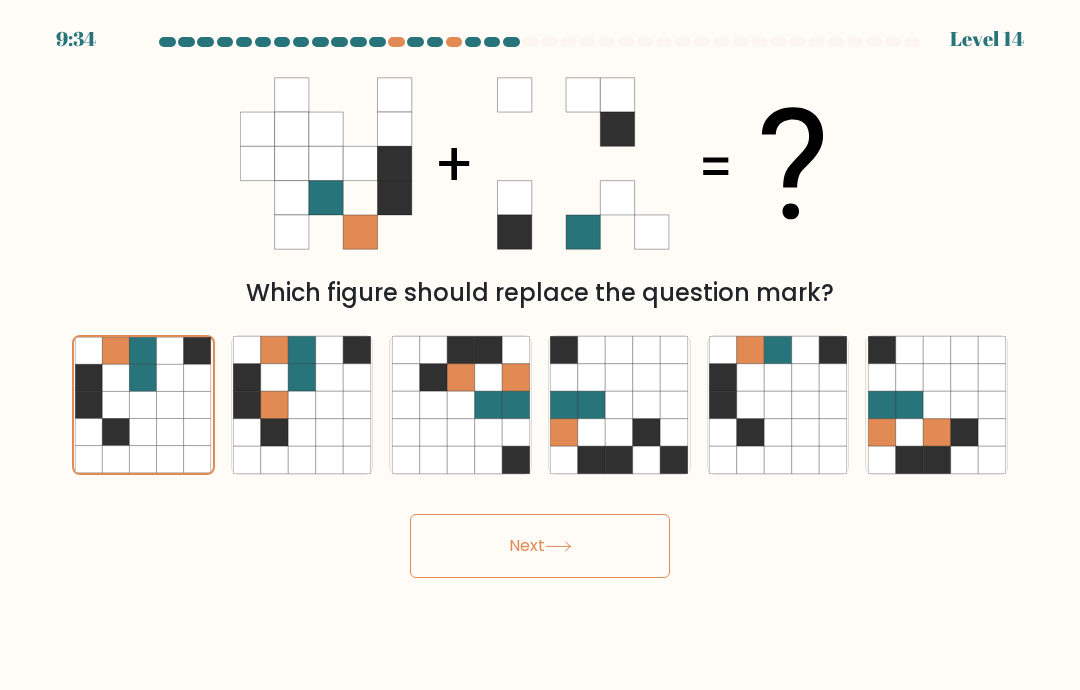 click 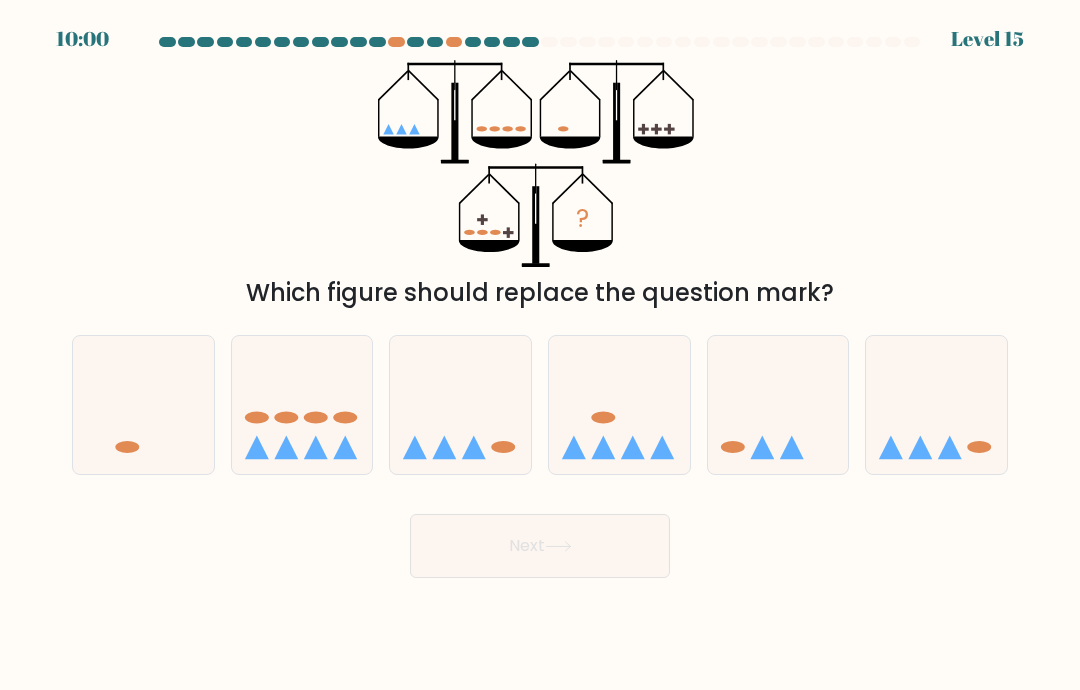 click 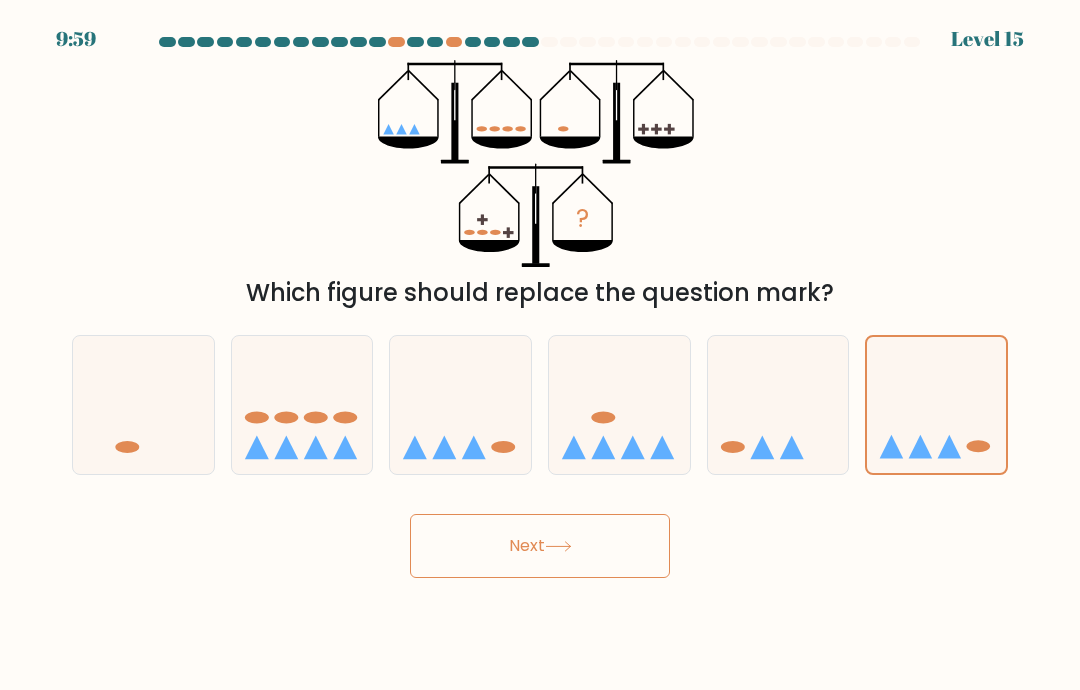 click on "Next" at bounding box center [540, 546] 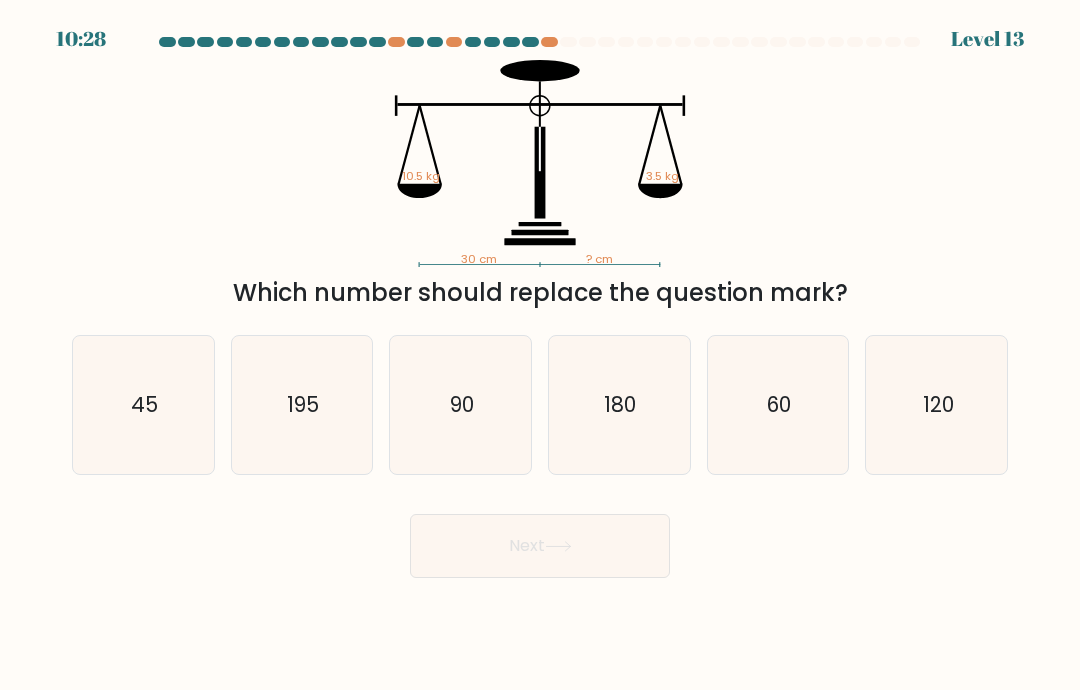 click on "45" 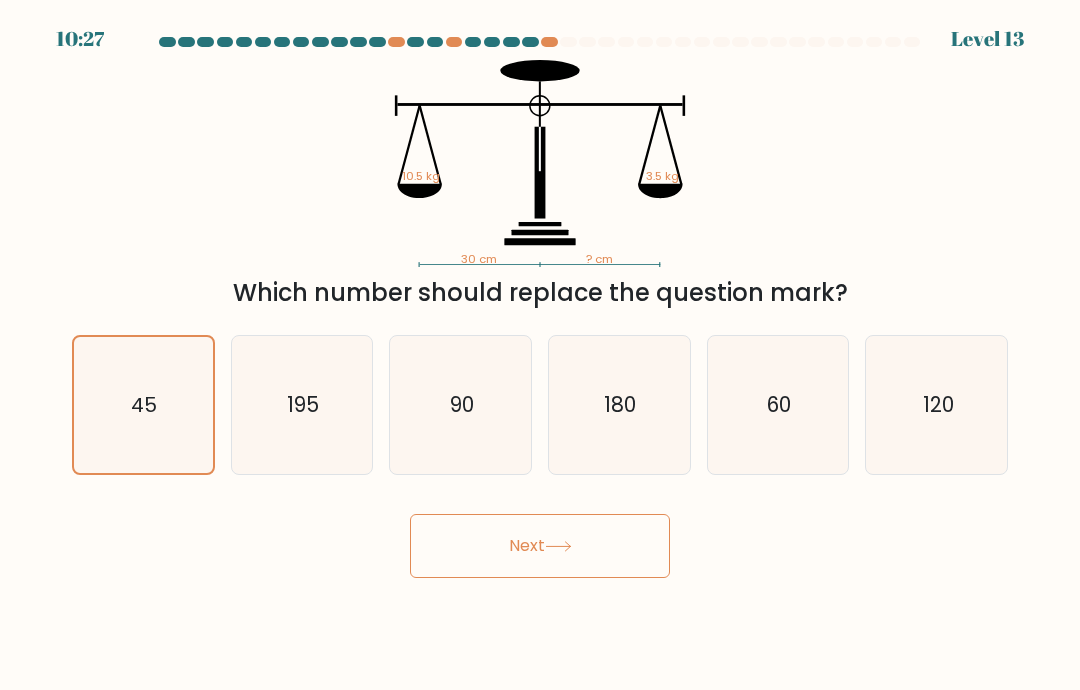 click on "Next" at bounding box center (540, 546) 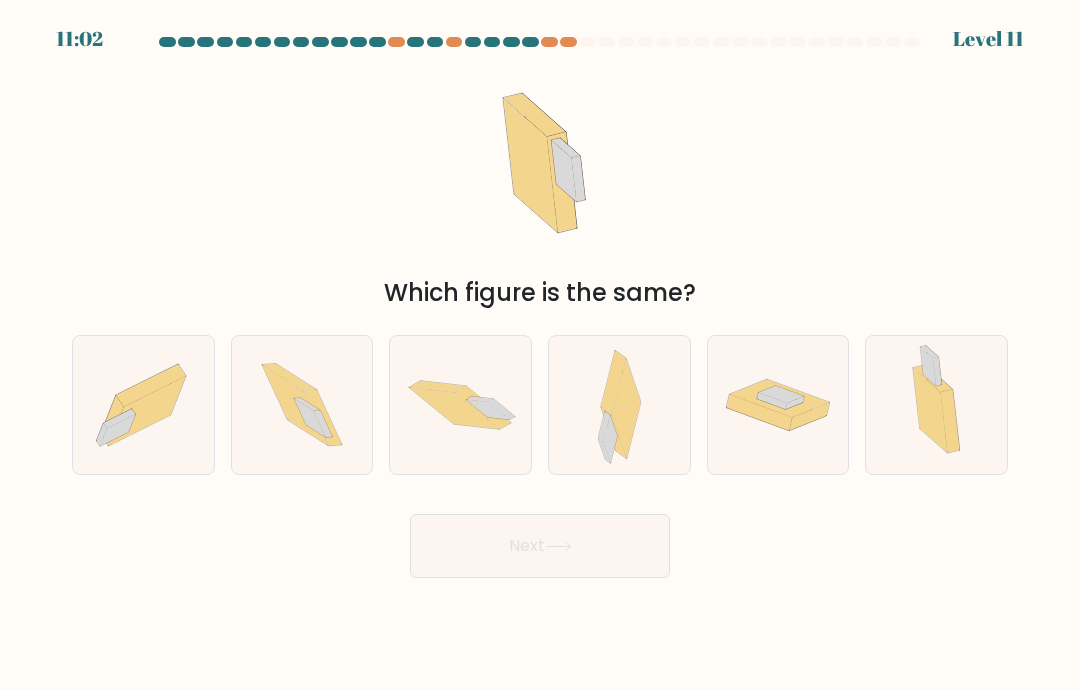 click 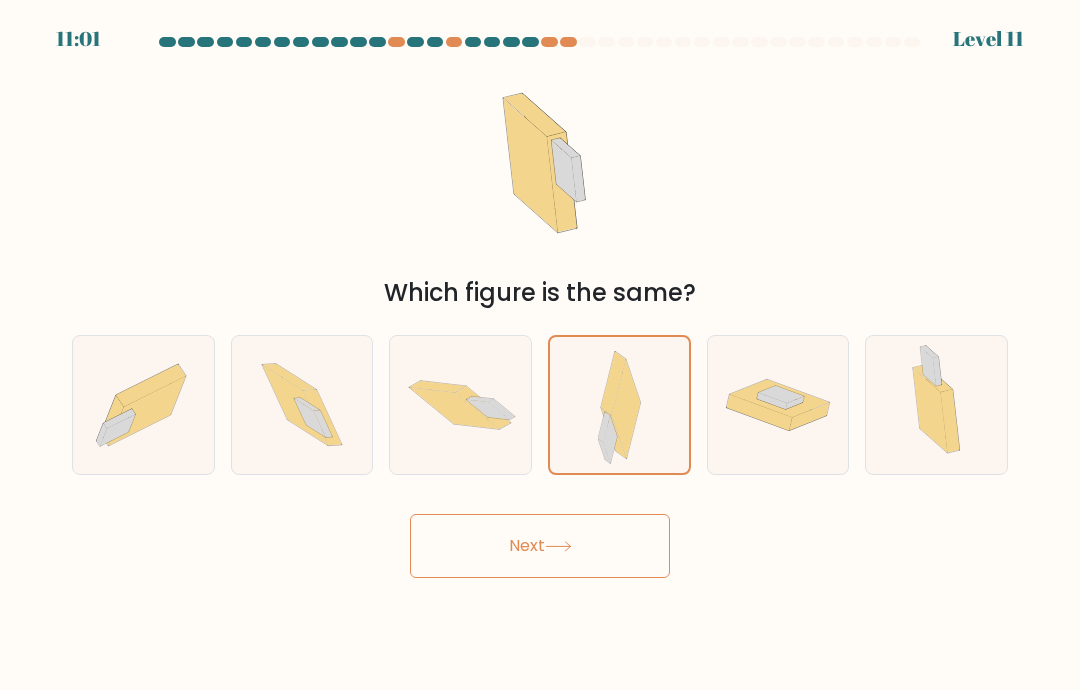 click on "Next" at bounding box center [540, 546] 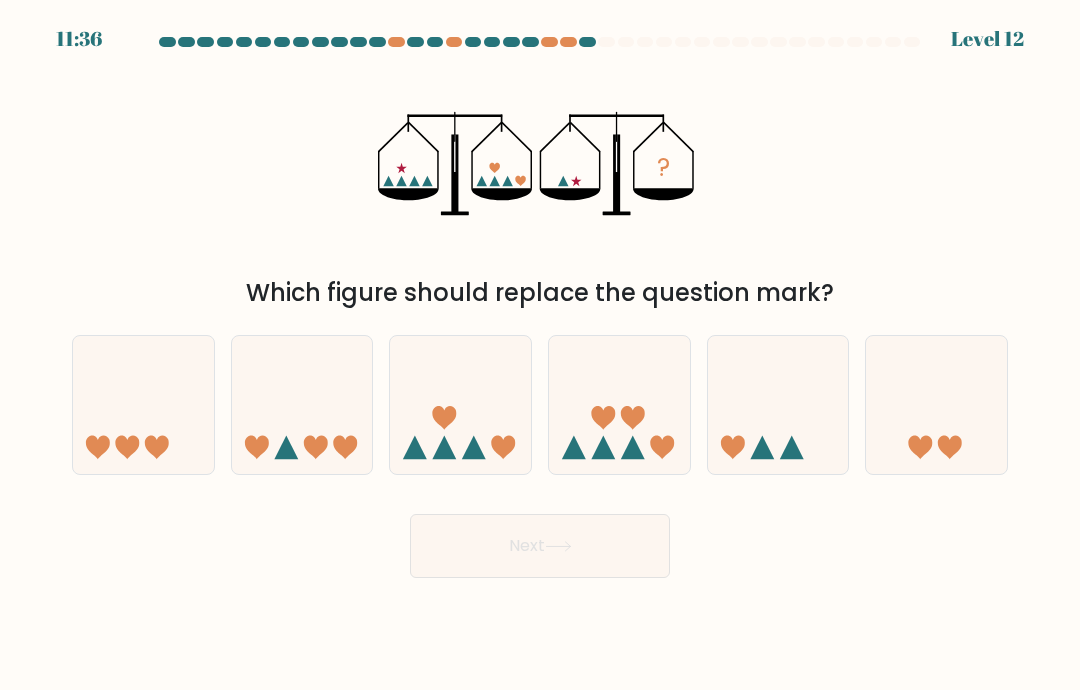 click 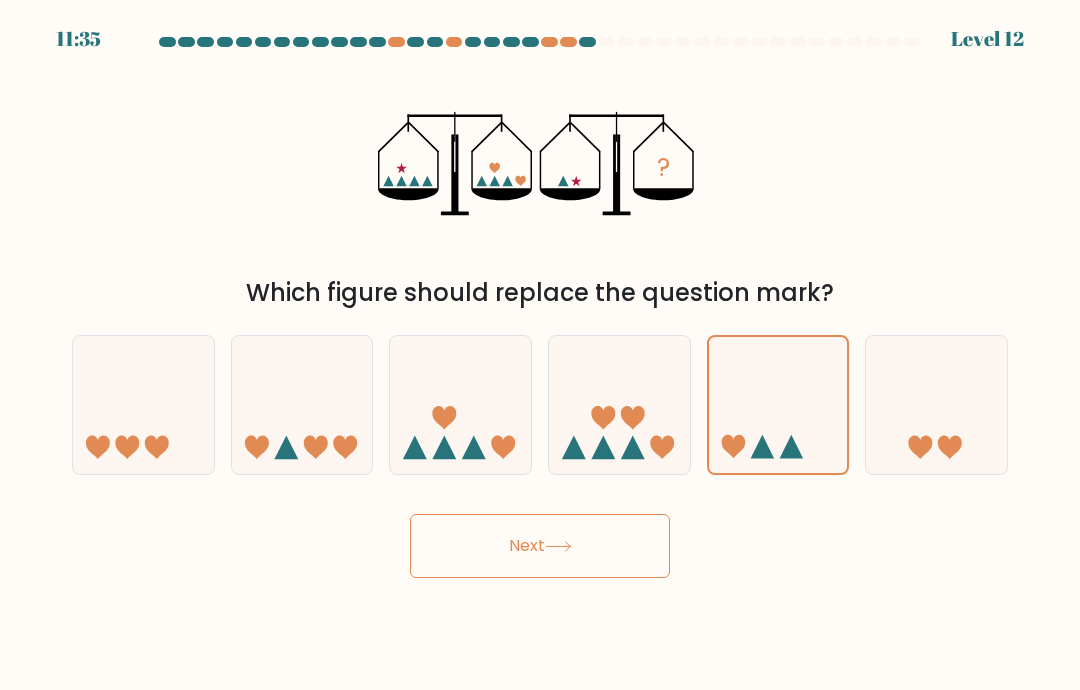 click on "Next" at bounding box center (540, 546) 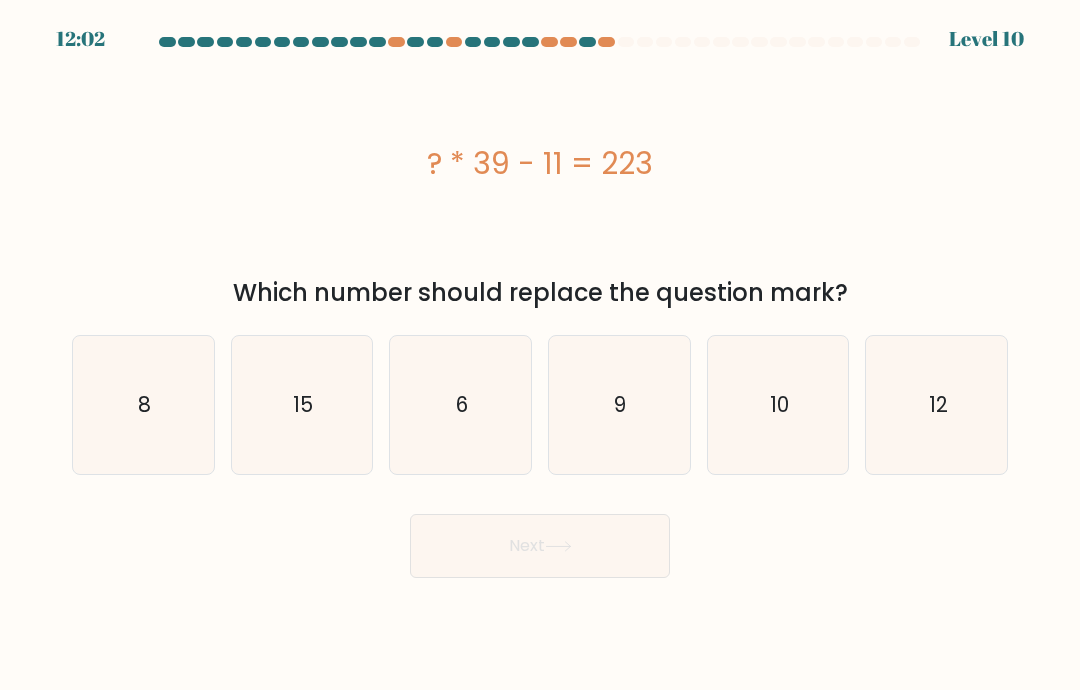 click on "12" 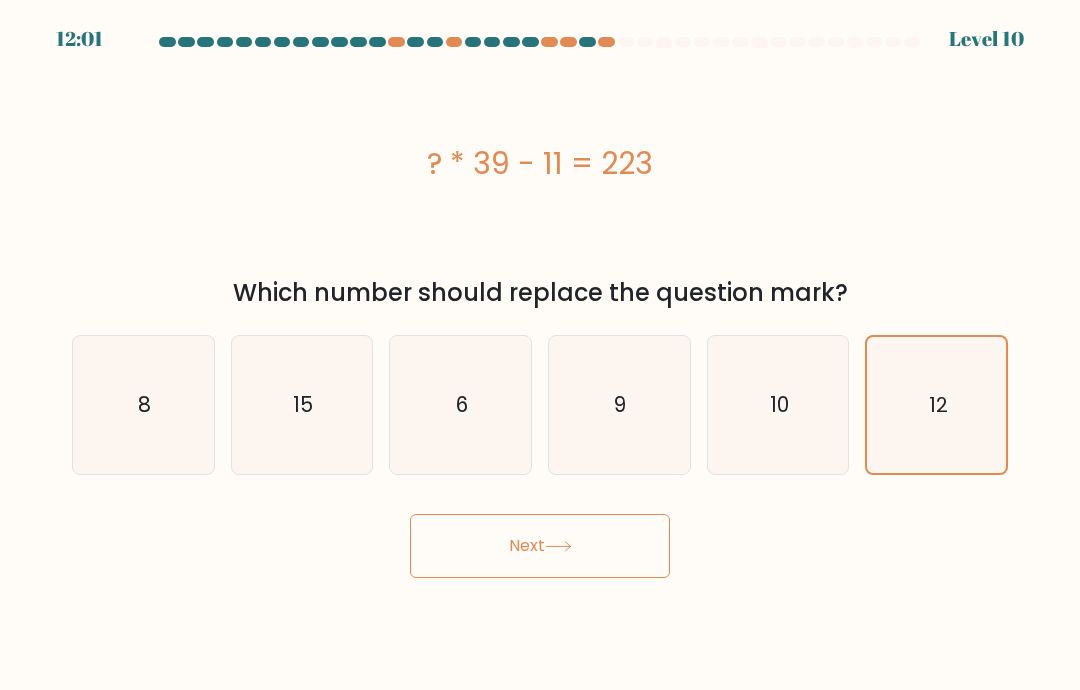 click on "Next" at bounding box center (540, 546) 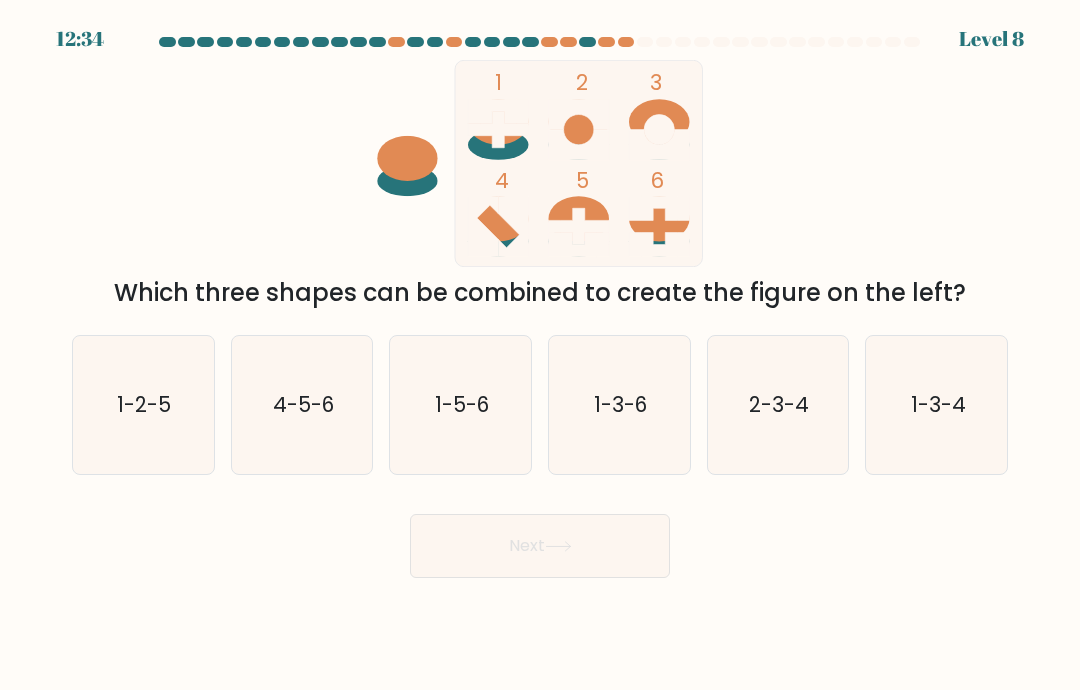 click on "1-5-6" 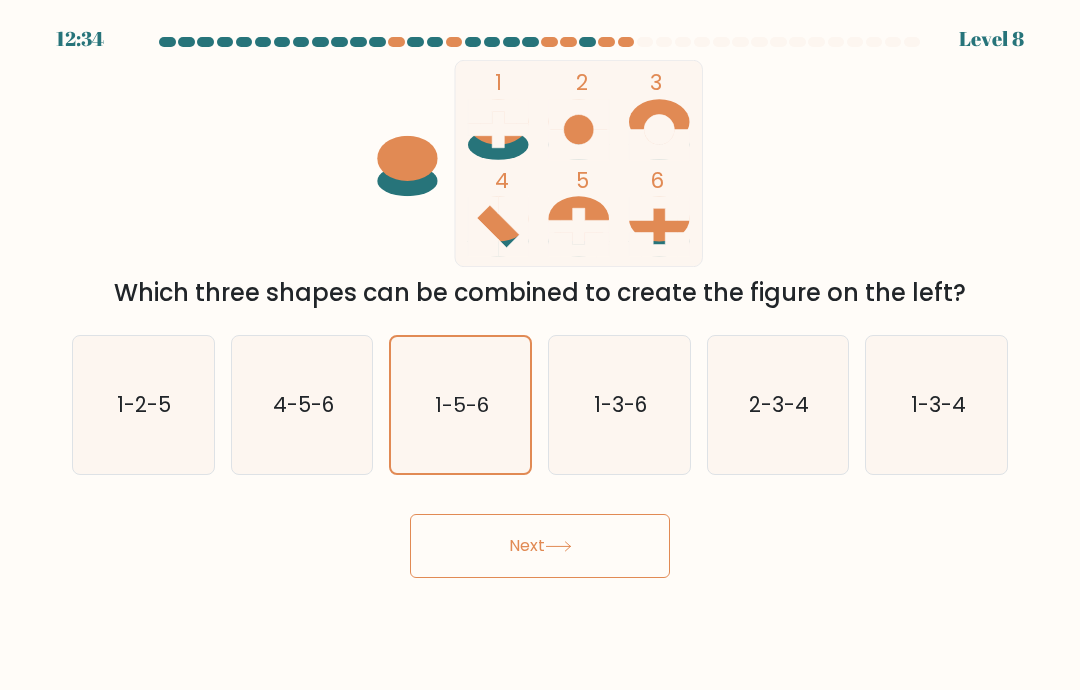 click on "Next" at bounding box center (540, 546) 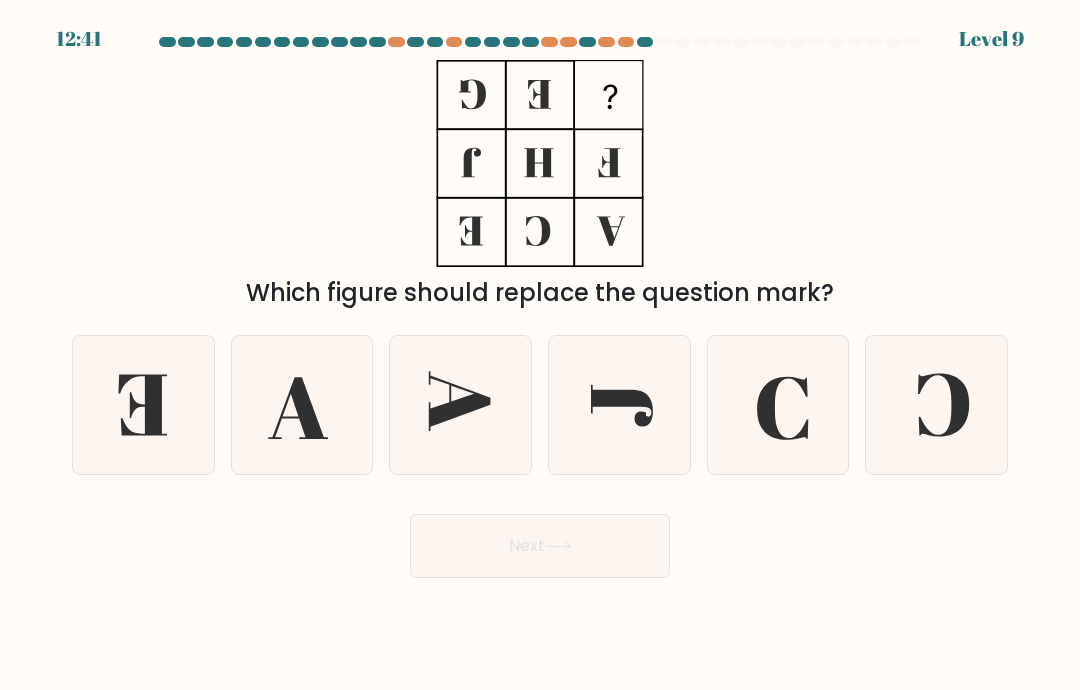click 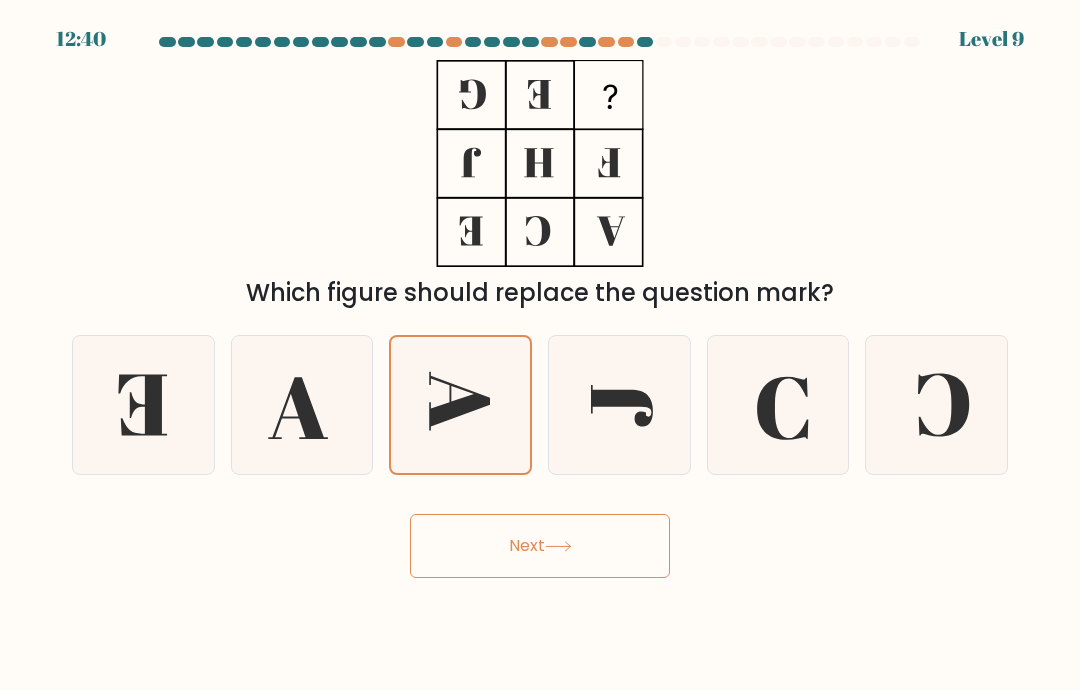 click on "Next" at bounding box center [540, 546] 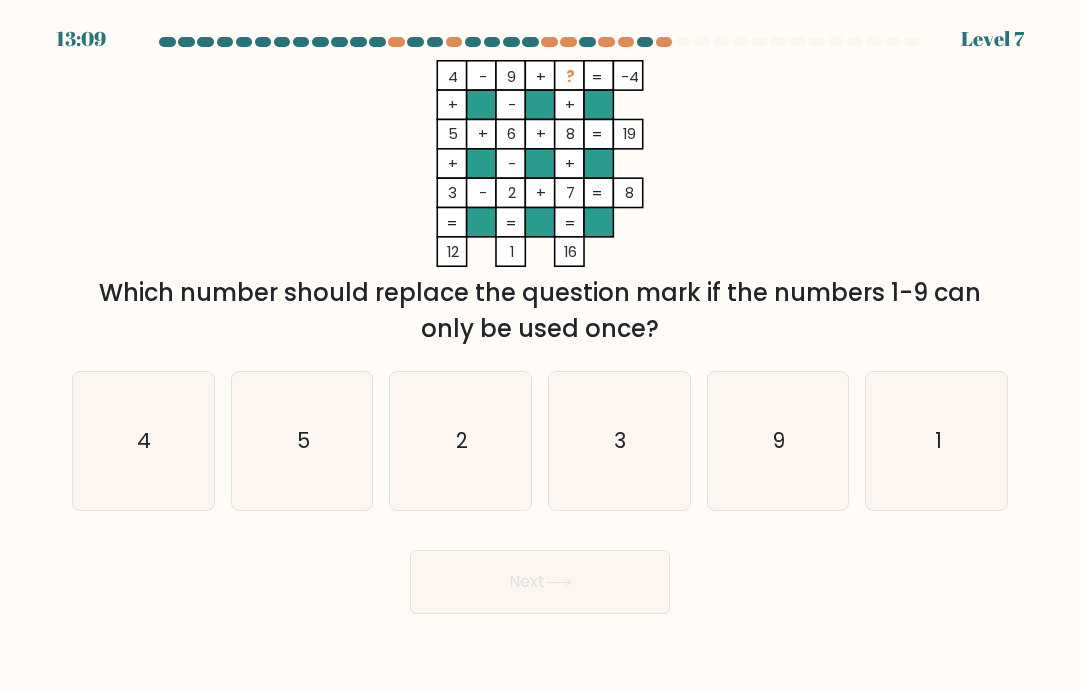click on "1" 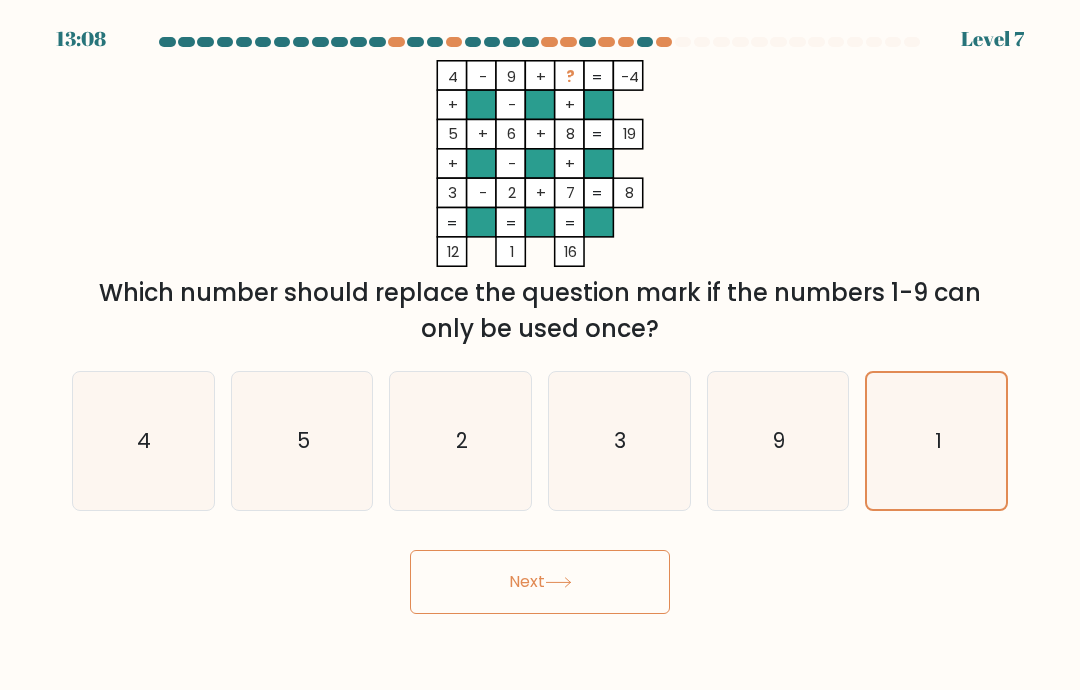 click on "Next" at bounding box center (540, 582) 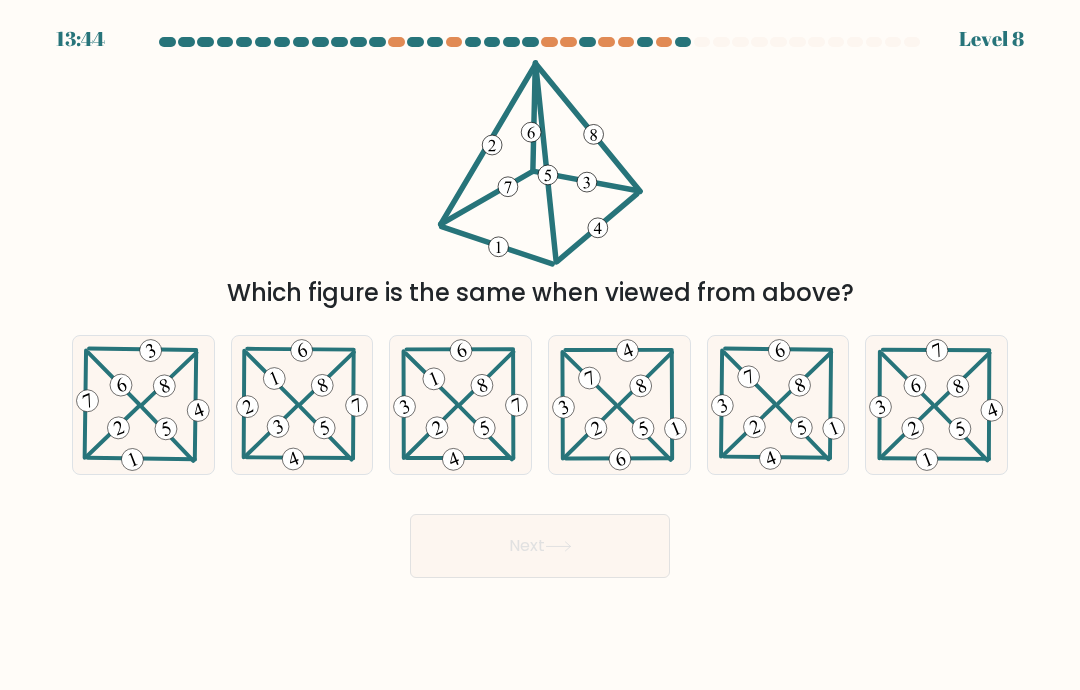 click 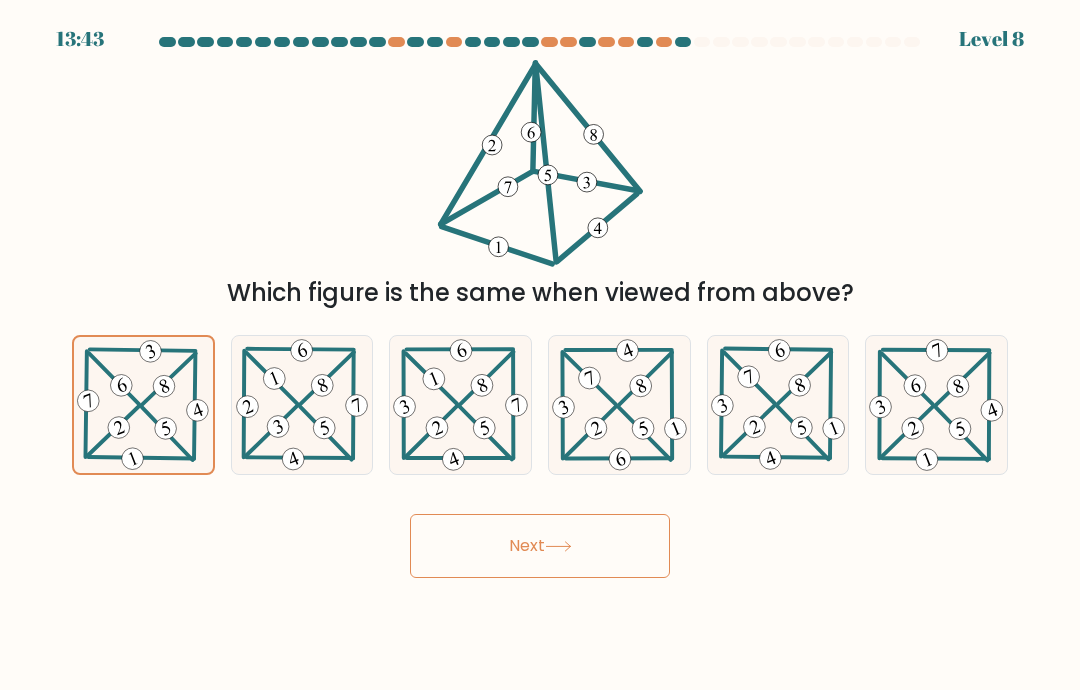 click on "Next" at bounding box center [540, 546] 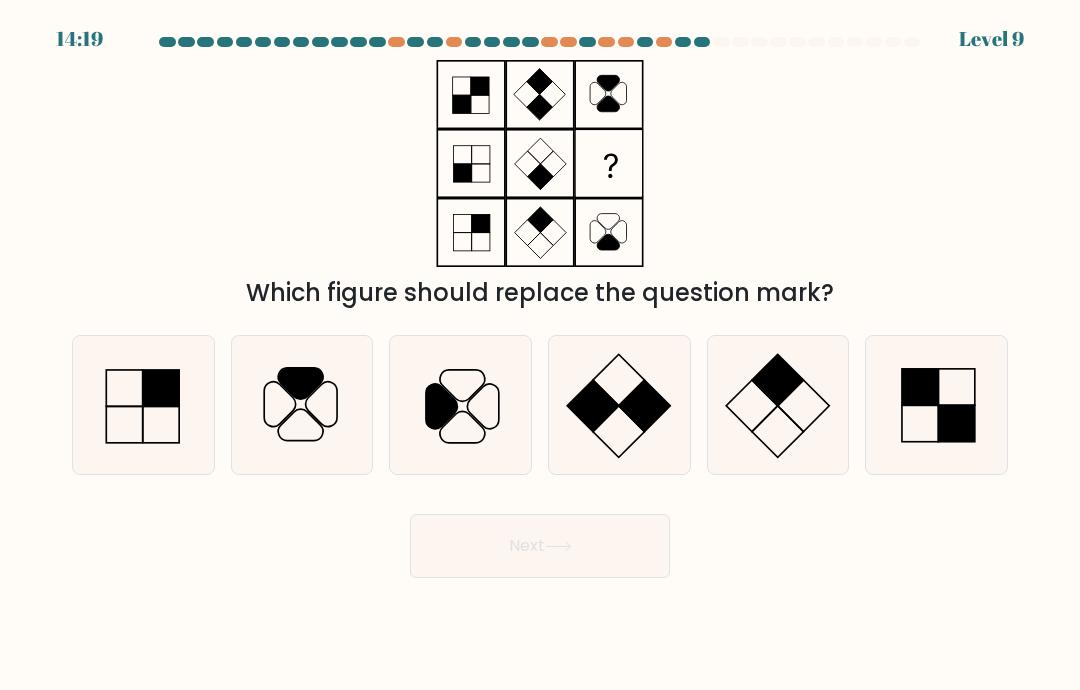click 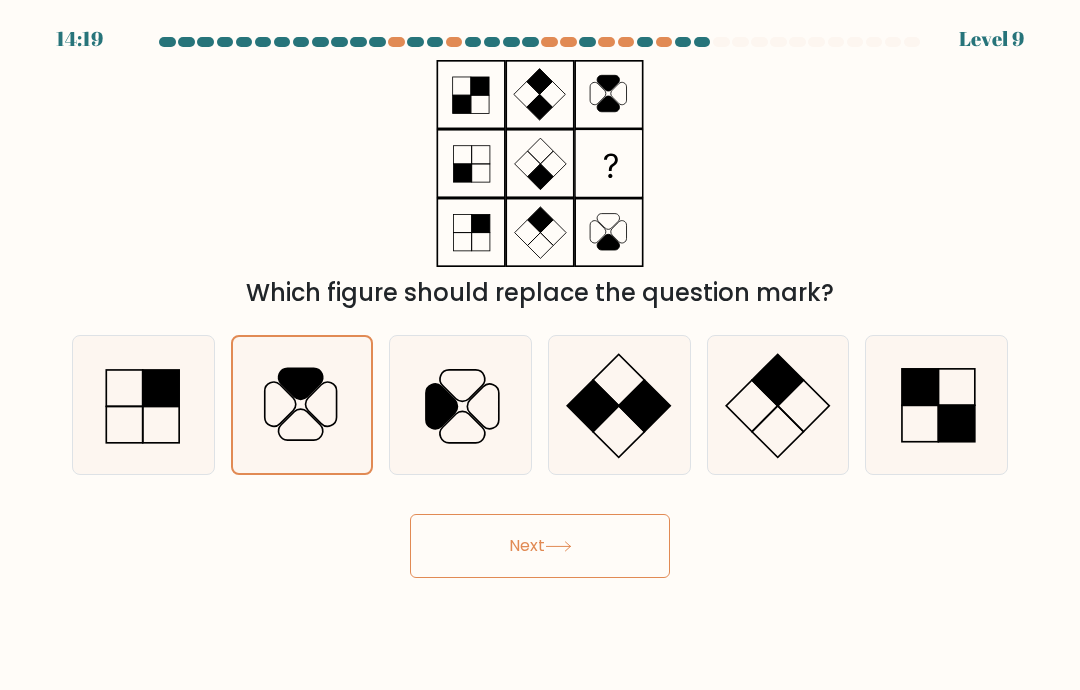 click on "Next" at bounding box center [540, 546] 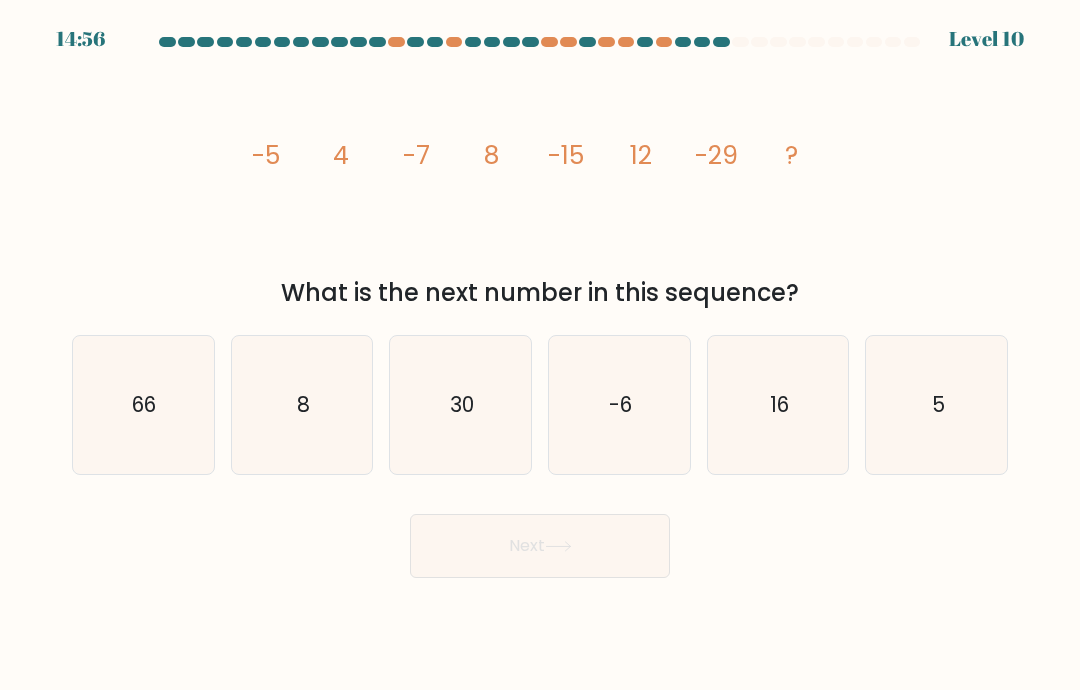 click on "30" 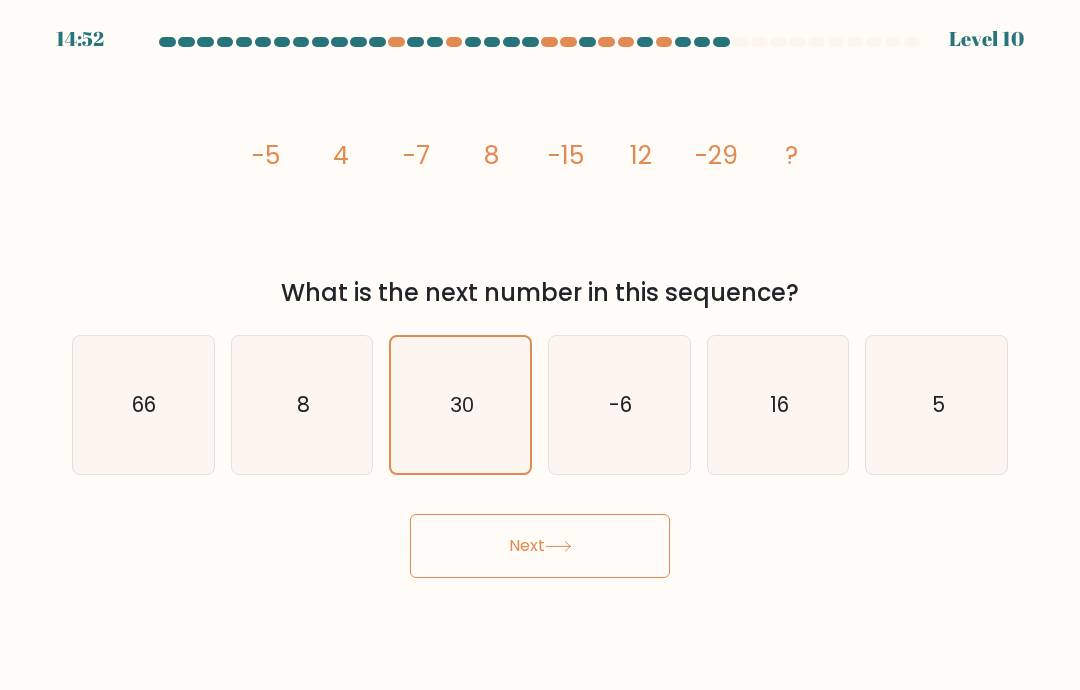 click on "Next" at bounding box center (540, 546) 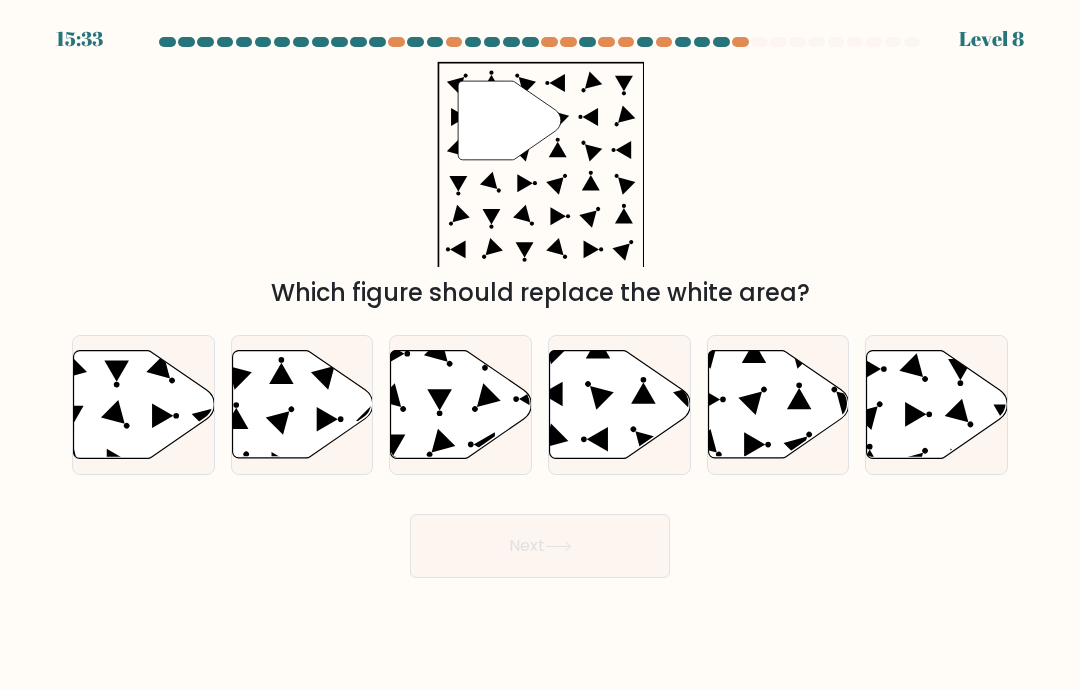 click 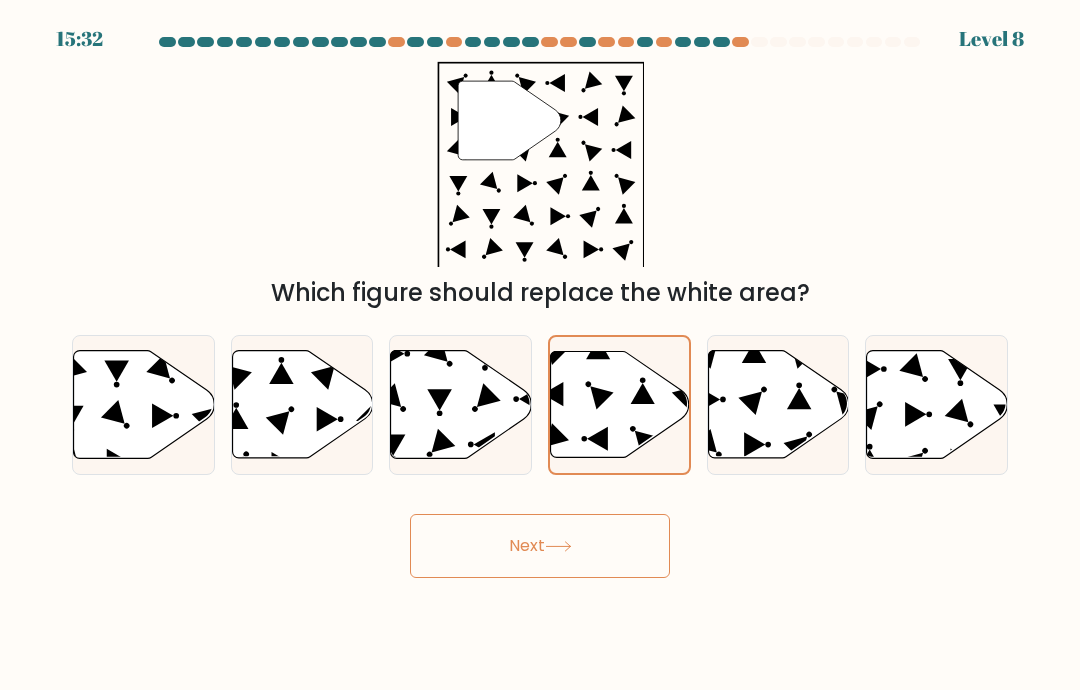 click on "Next" at bounding box center [540, 546] 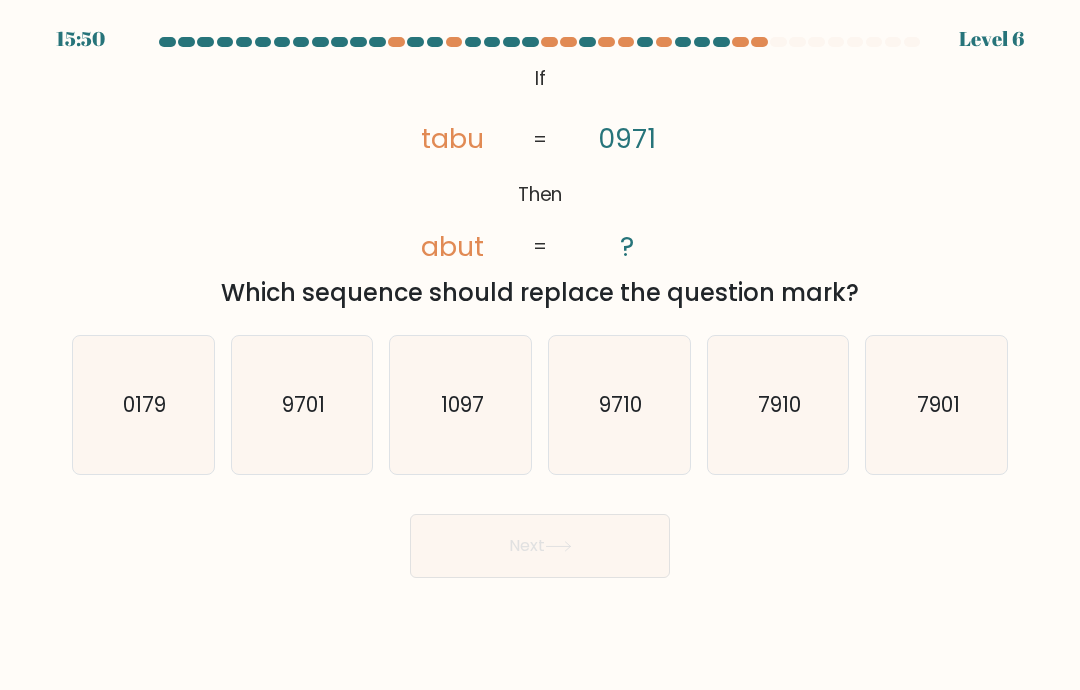 click on "9710" 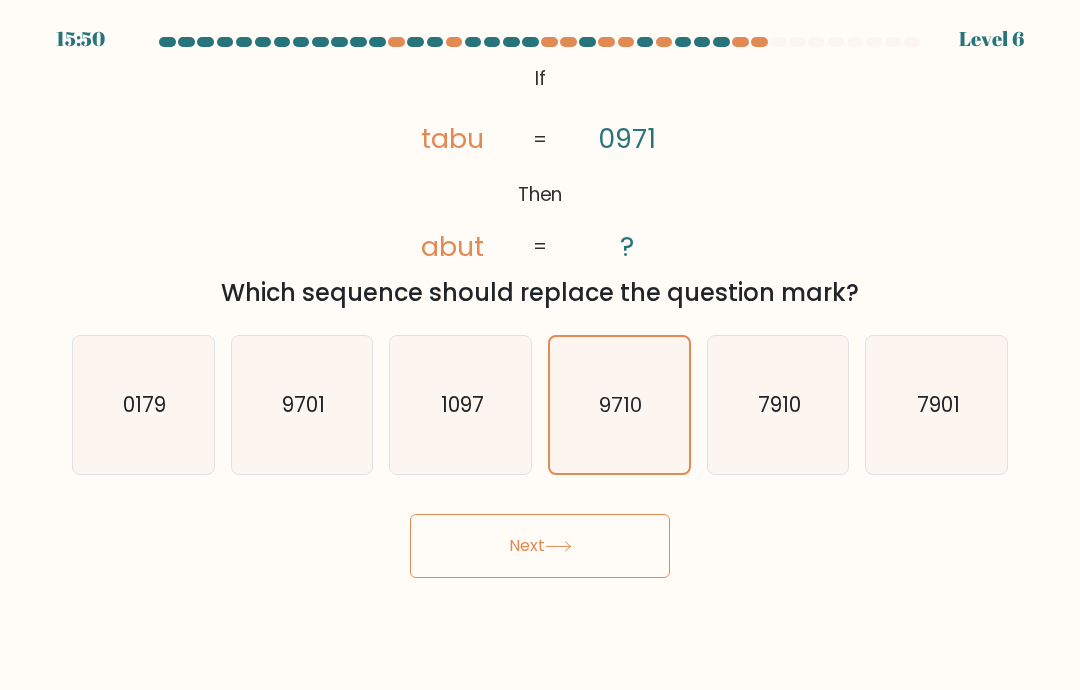 click on "Next" at bounding box center (540, 546) 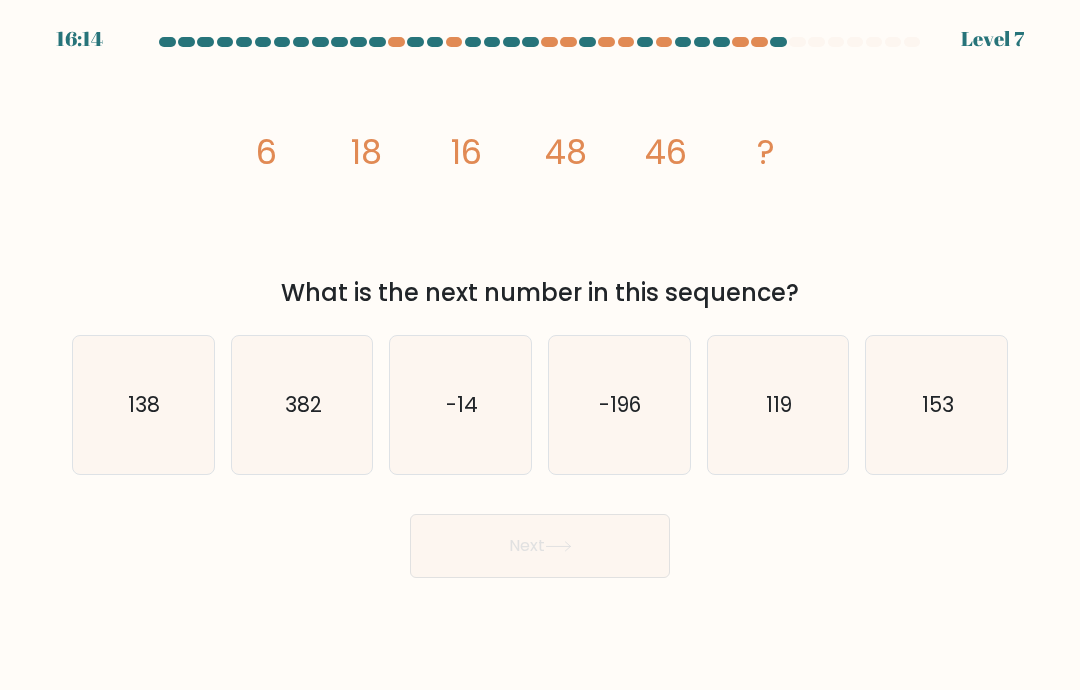 click on "138" 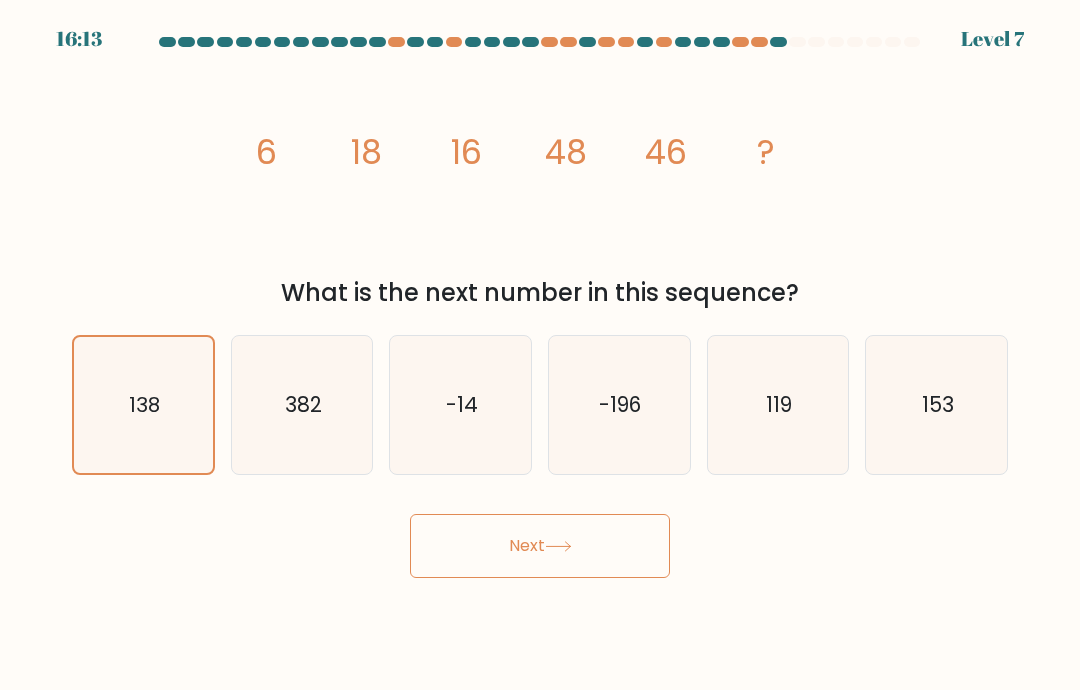 click on "Next" at bounding box center [540, 546] 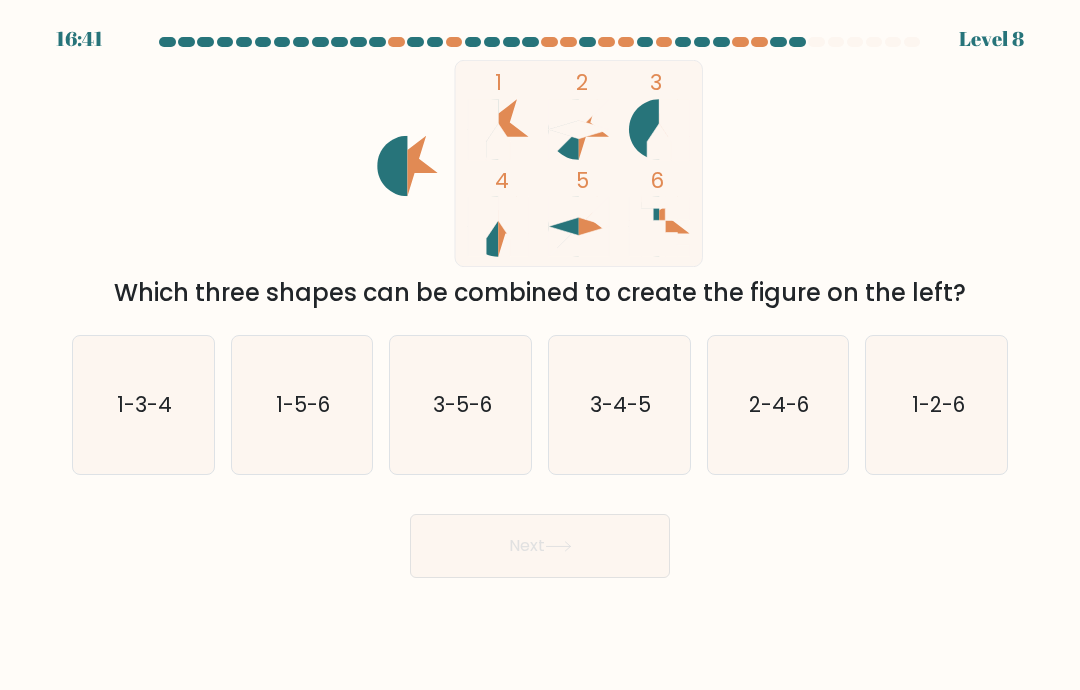 click on "1-3-4" 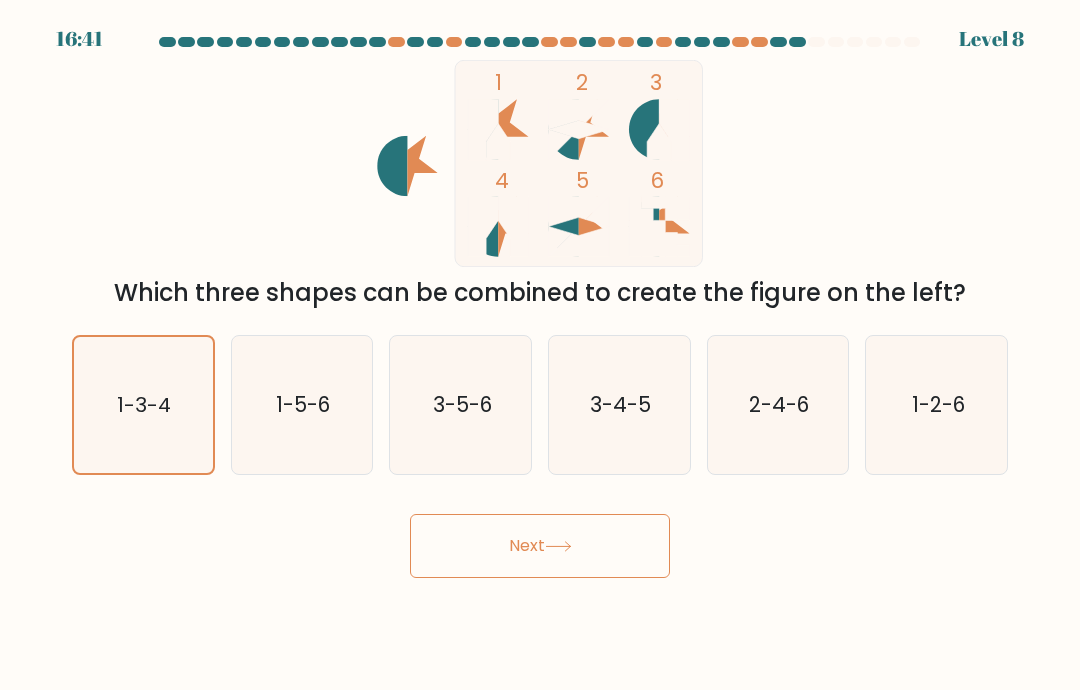 click on "Next" at bounding box center [540, 546] 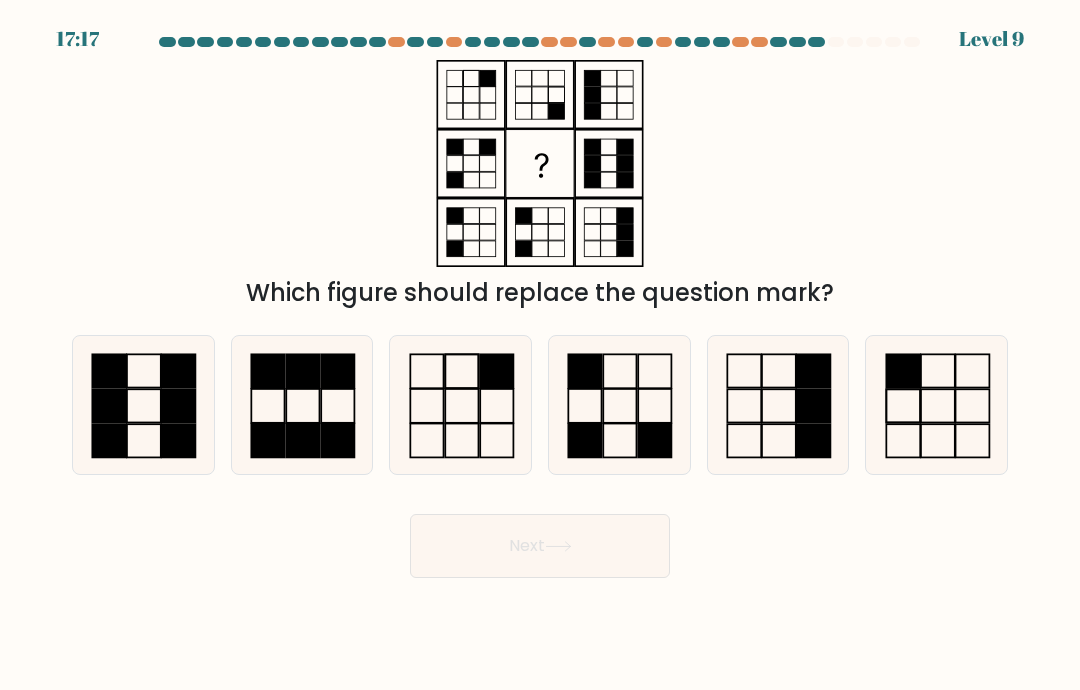 click 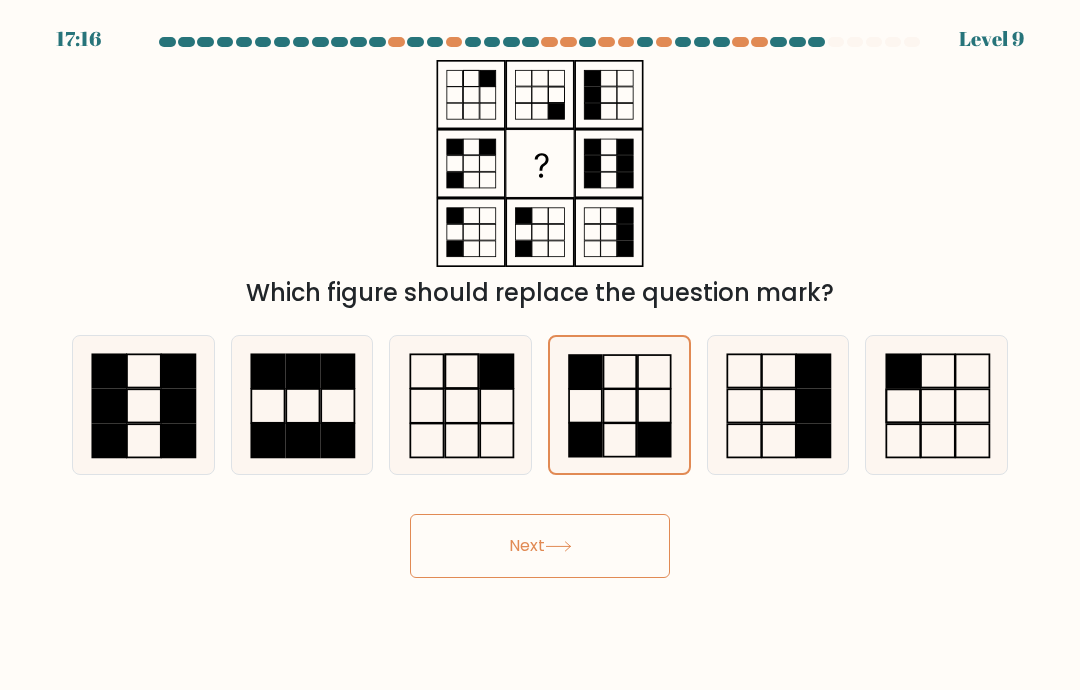 click on "Next" at bounding box center [540, 546] 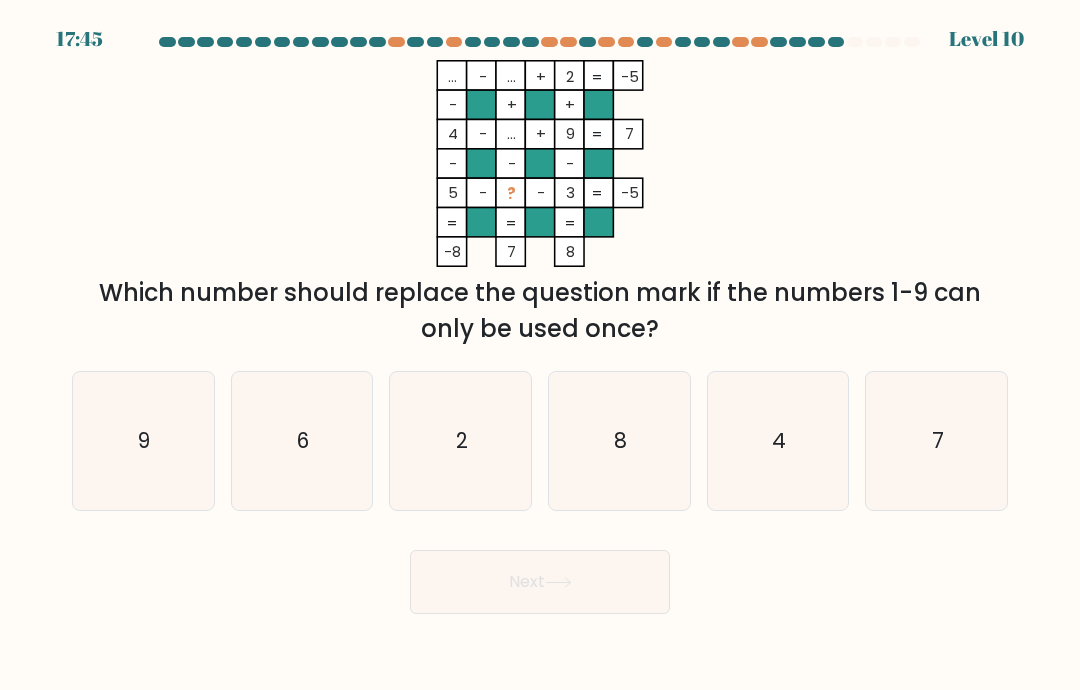 click on "7" 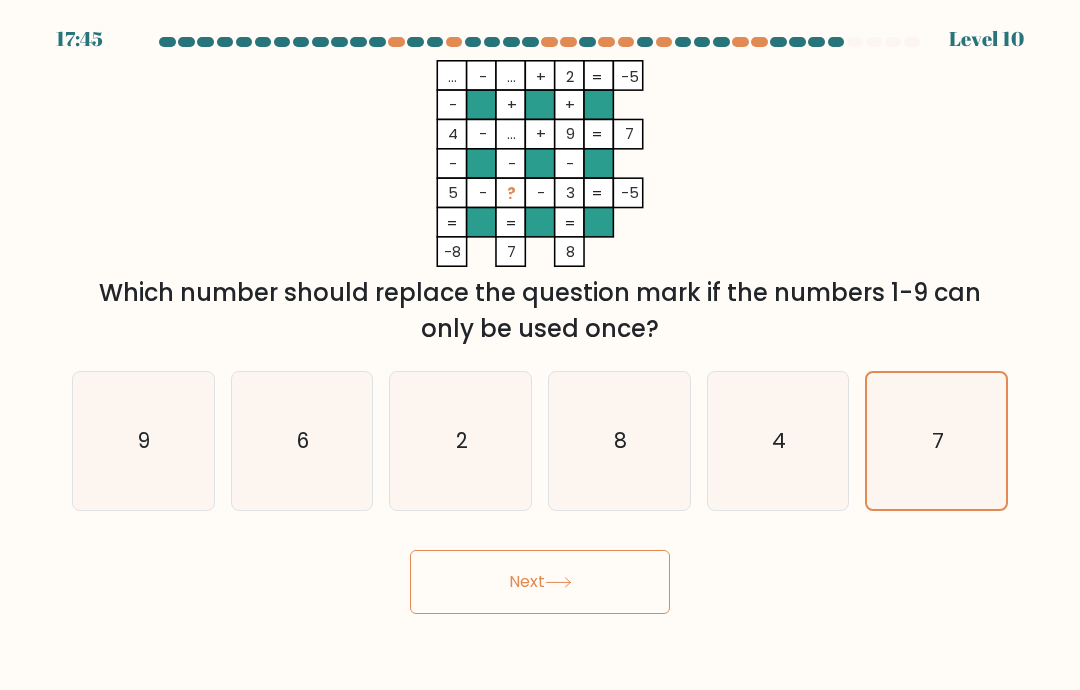 click on "Next" at bounding box center [540, 582] 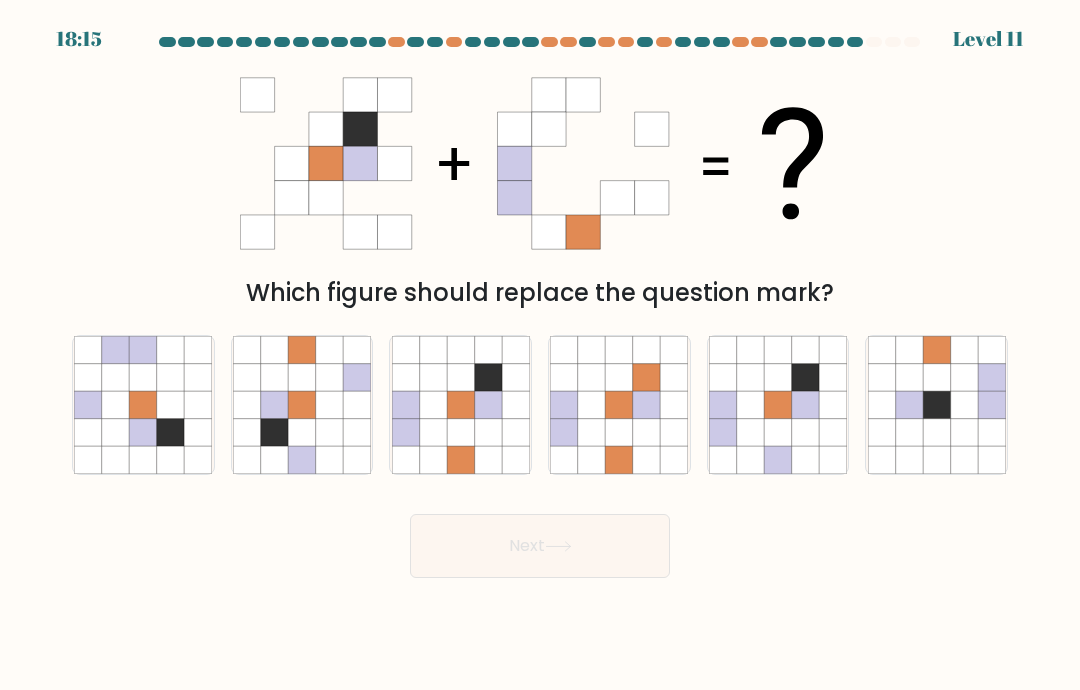 click at bounding box center (540, 307) 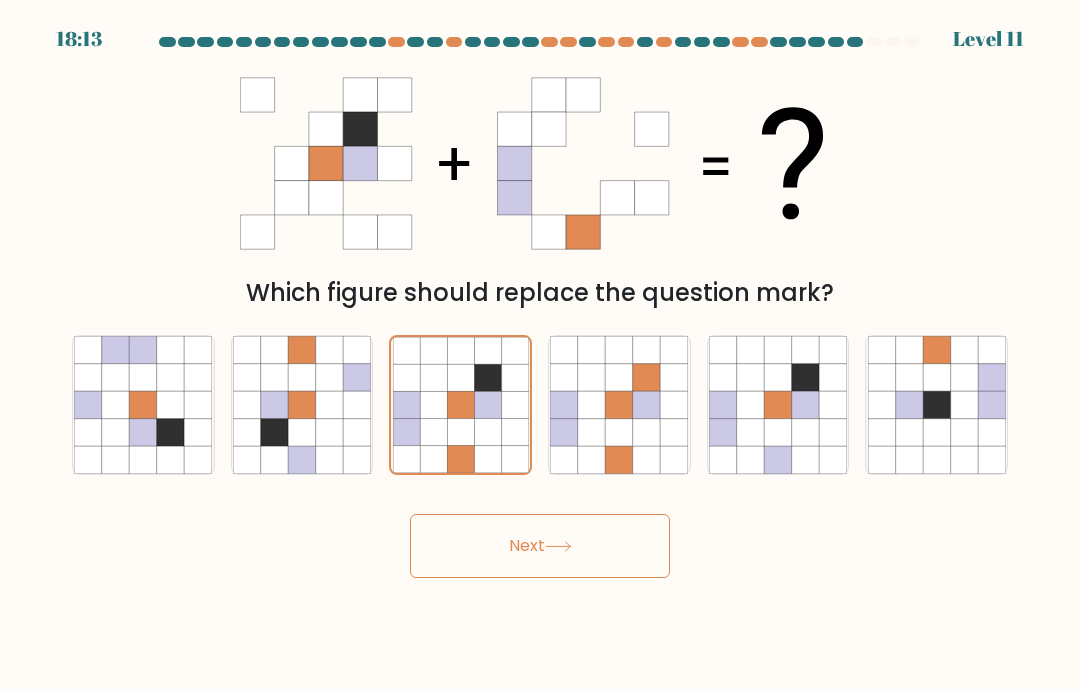 click on "Next" at bounding box center (540, 546) 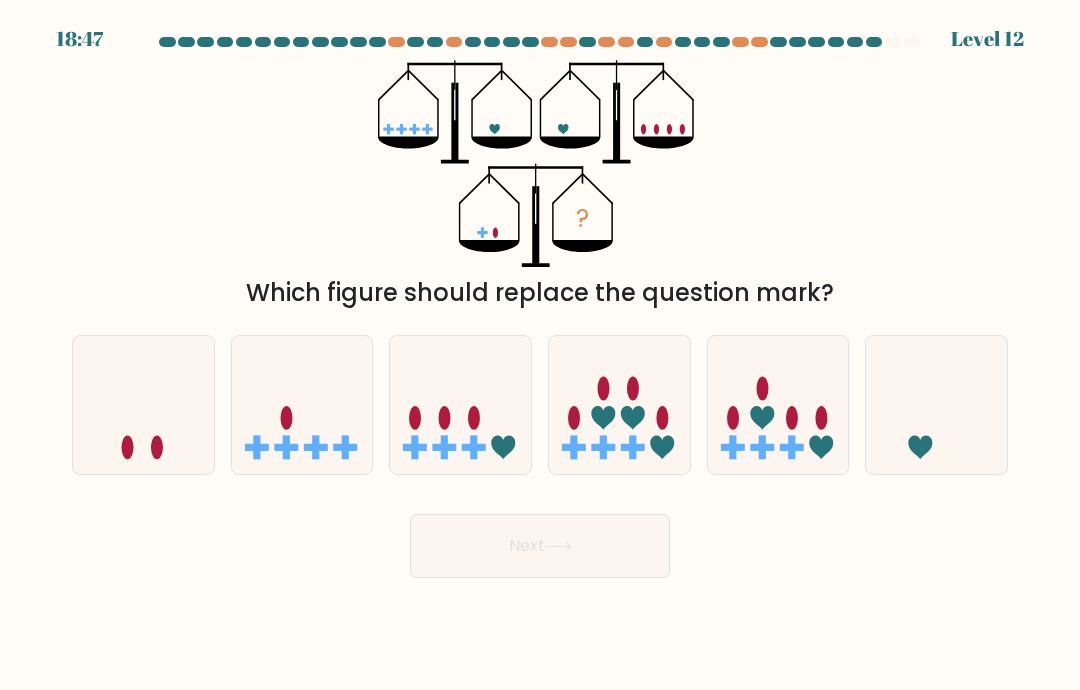 click 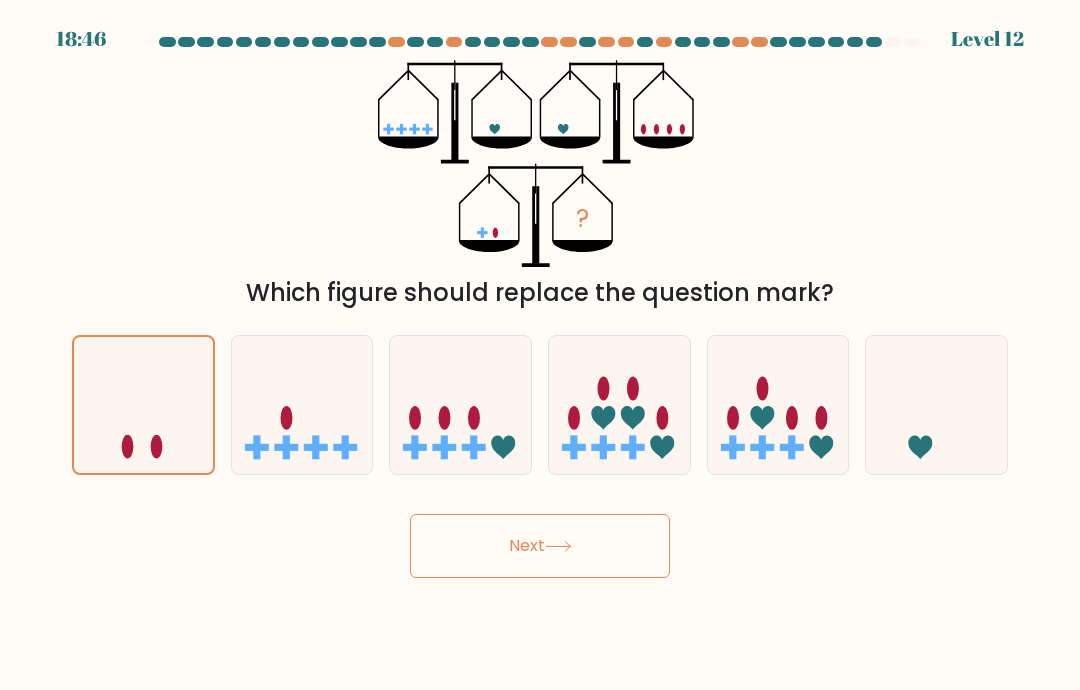 click on "Next" at bounding box center (540, 546) 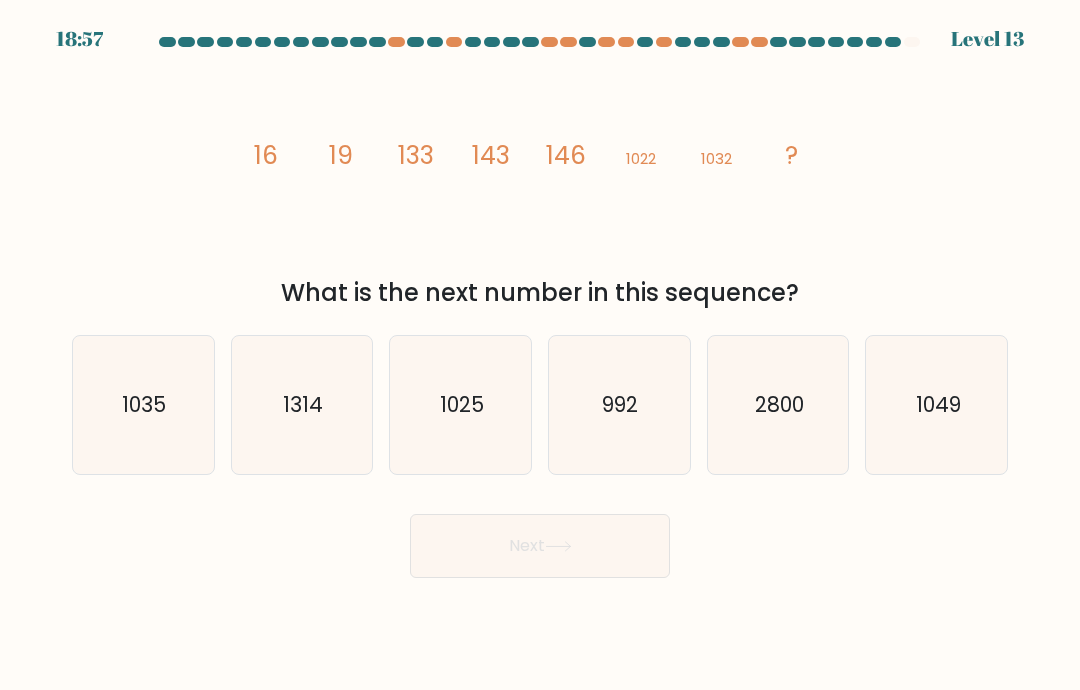 click on "1049" 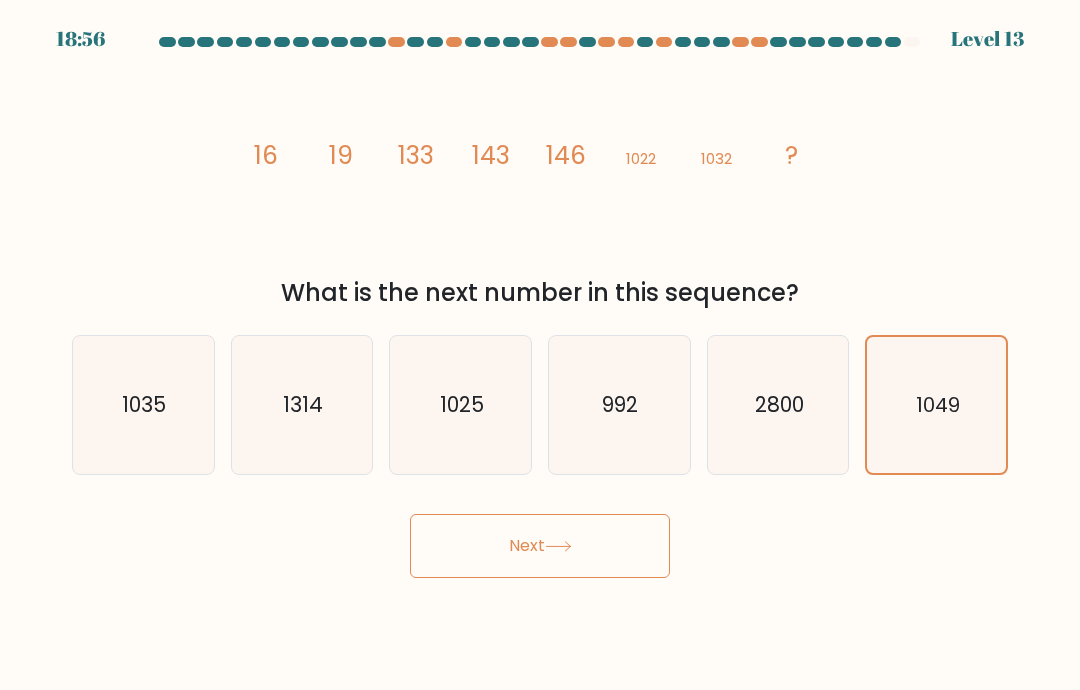 click on "Next" at bounding box center (540, 546) 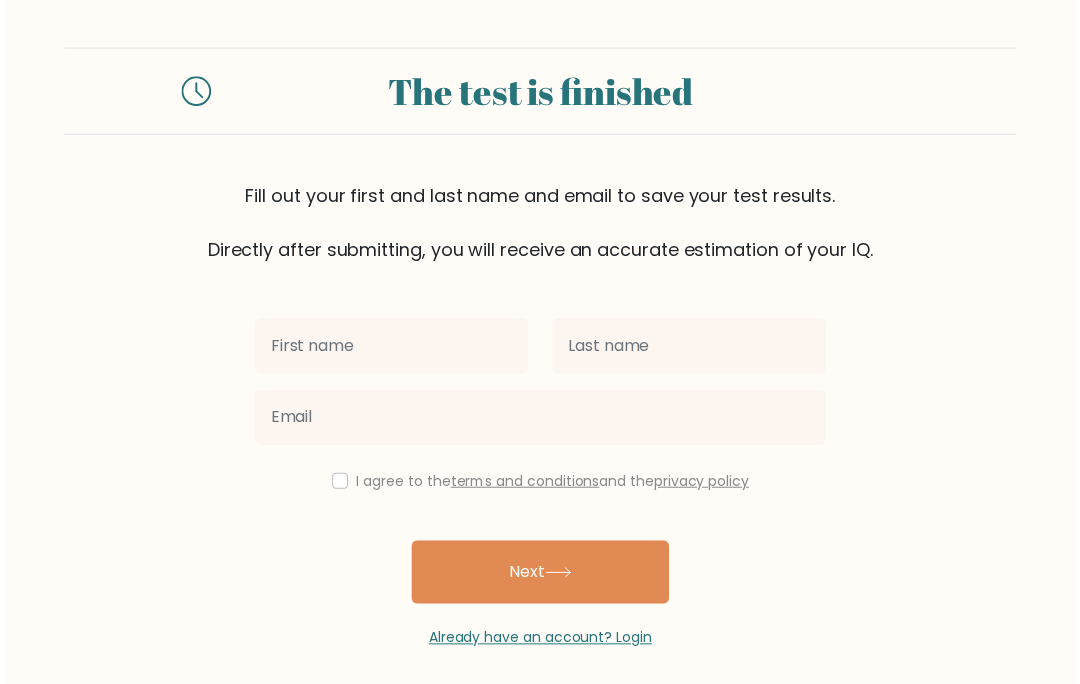 scroll, scrollTop: 0, scrollLeft: 0, axis: both 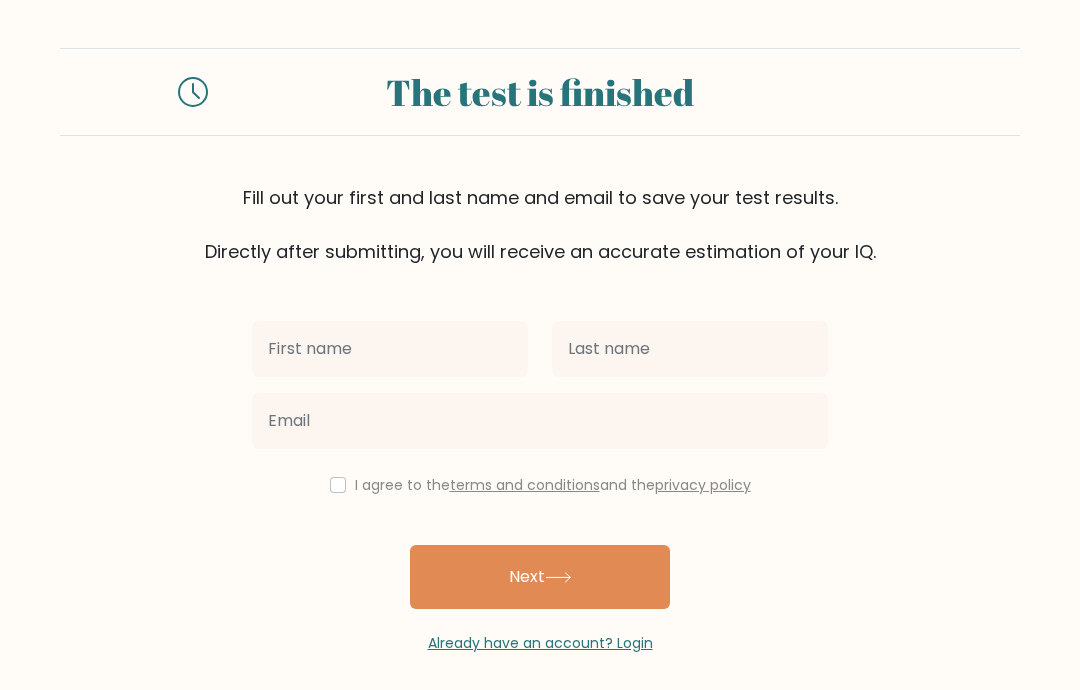 click at bounding box center [390, 349] 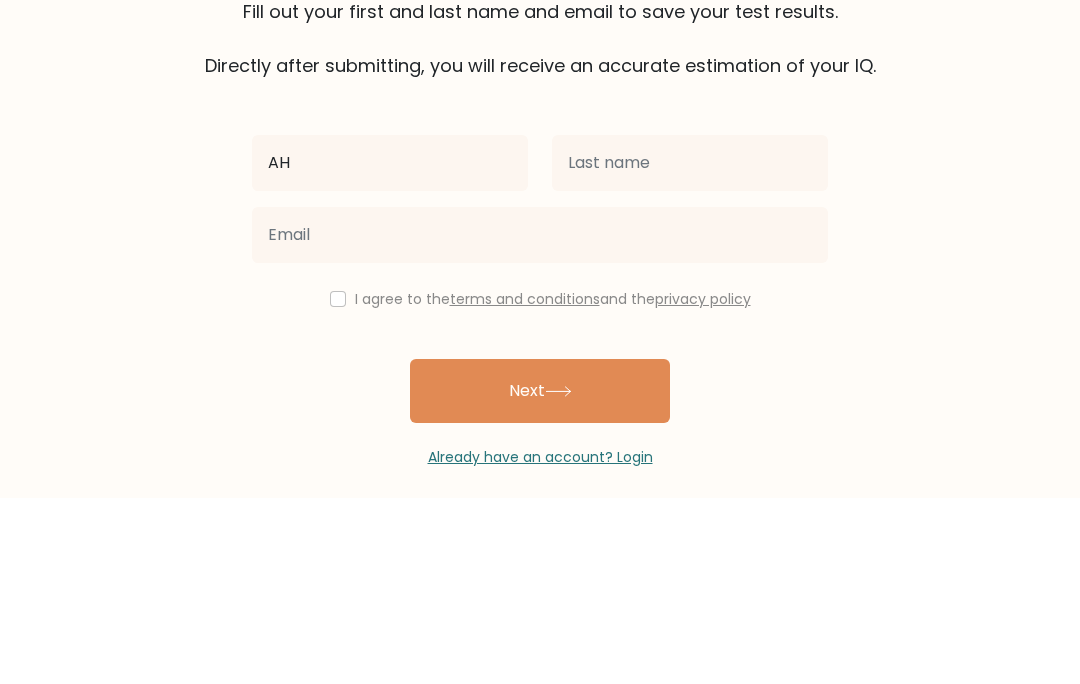 type on "AH" 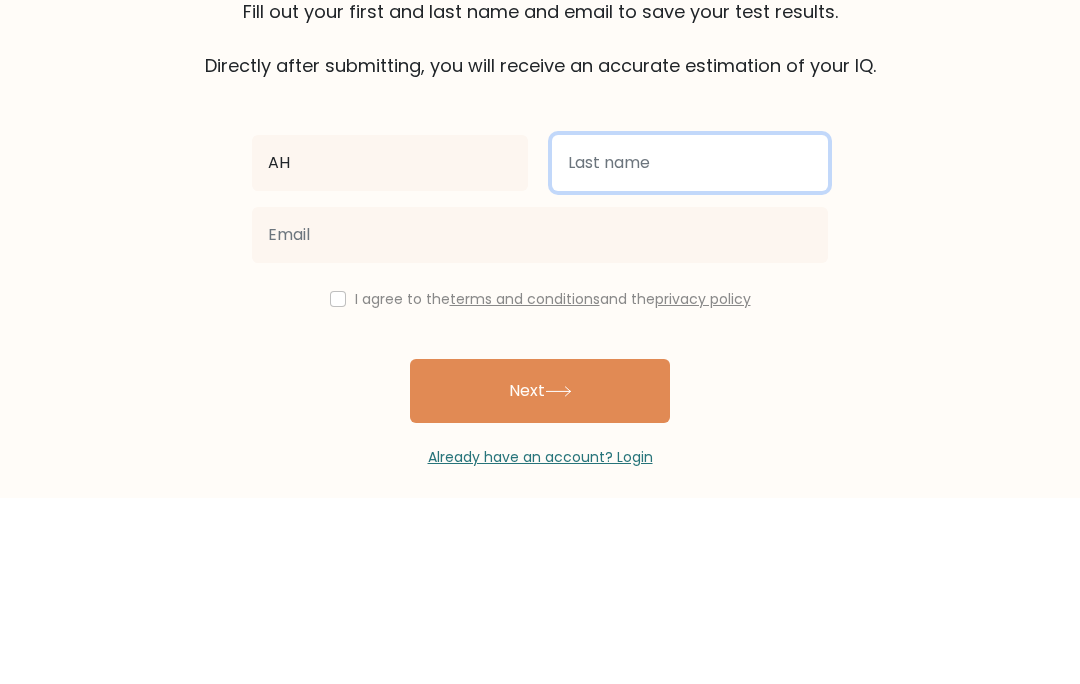 click at bounding box center (690, 349) 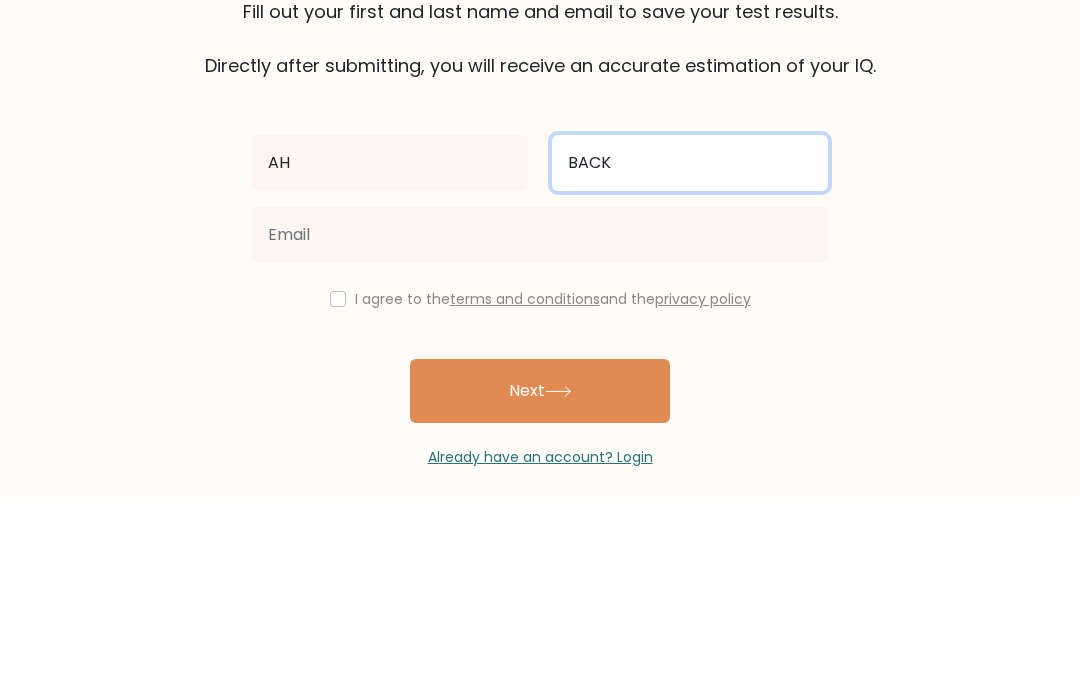 type on "BACK" 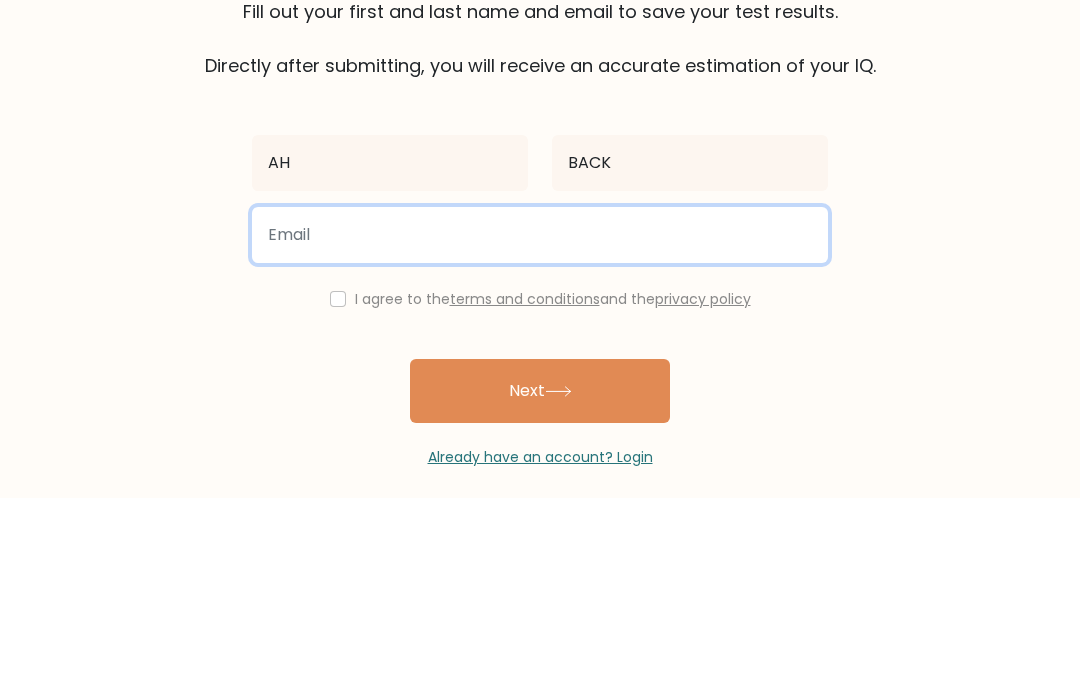 click at bounding box center (540, 421) 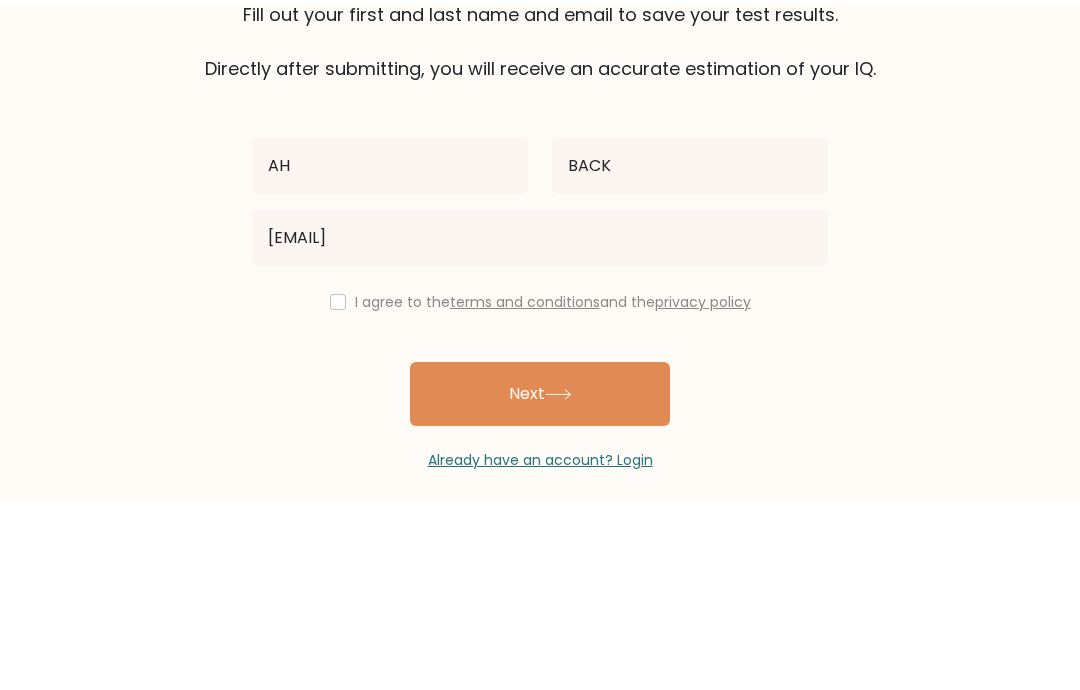 scroll, scrollTop: 14, scrollLeft: 0, axis: vertical 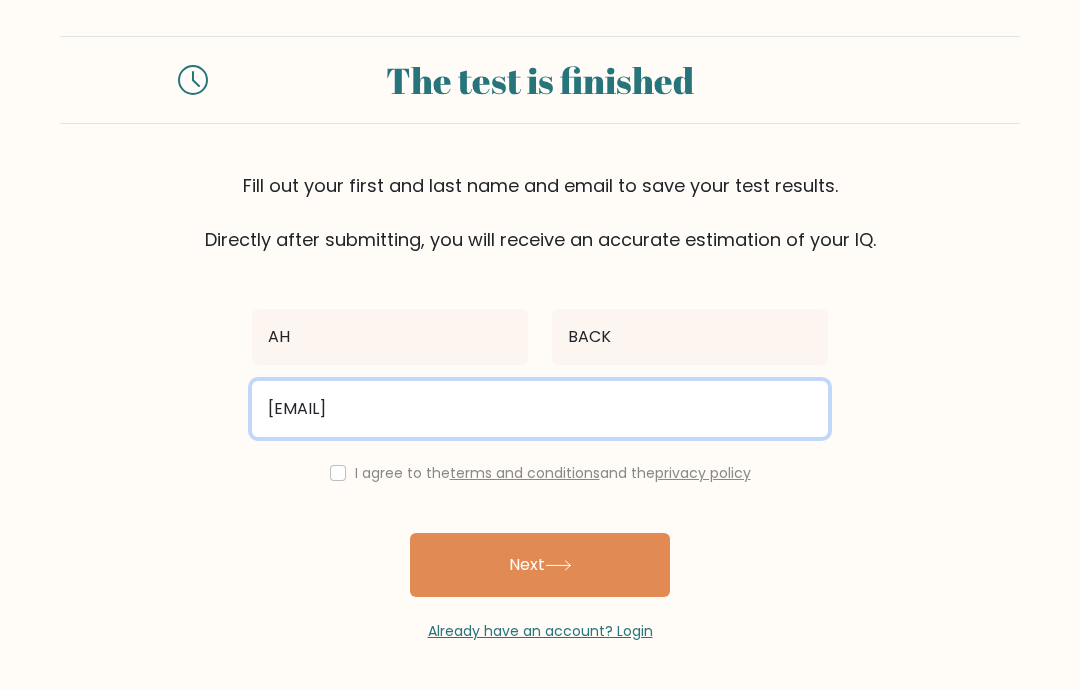 type on "HAAH@gmail.com" 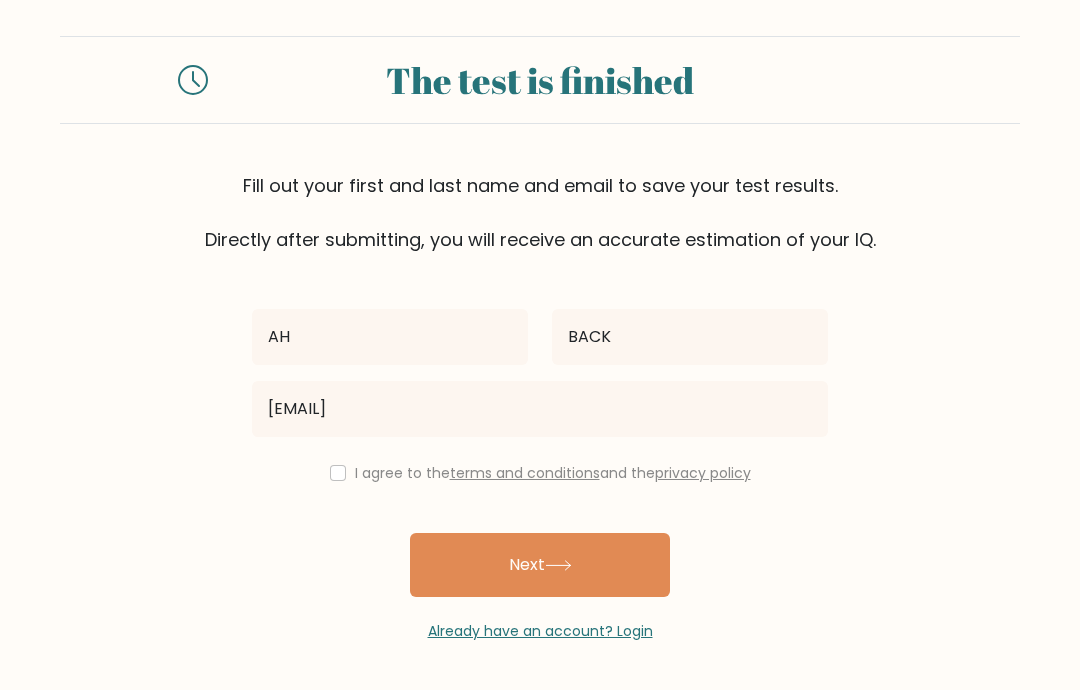 click on "I agree to the  terms and conditions  and the  privacy policy" at bounding box center (553, 473) 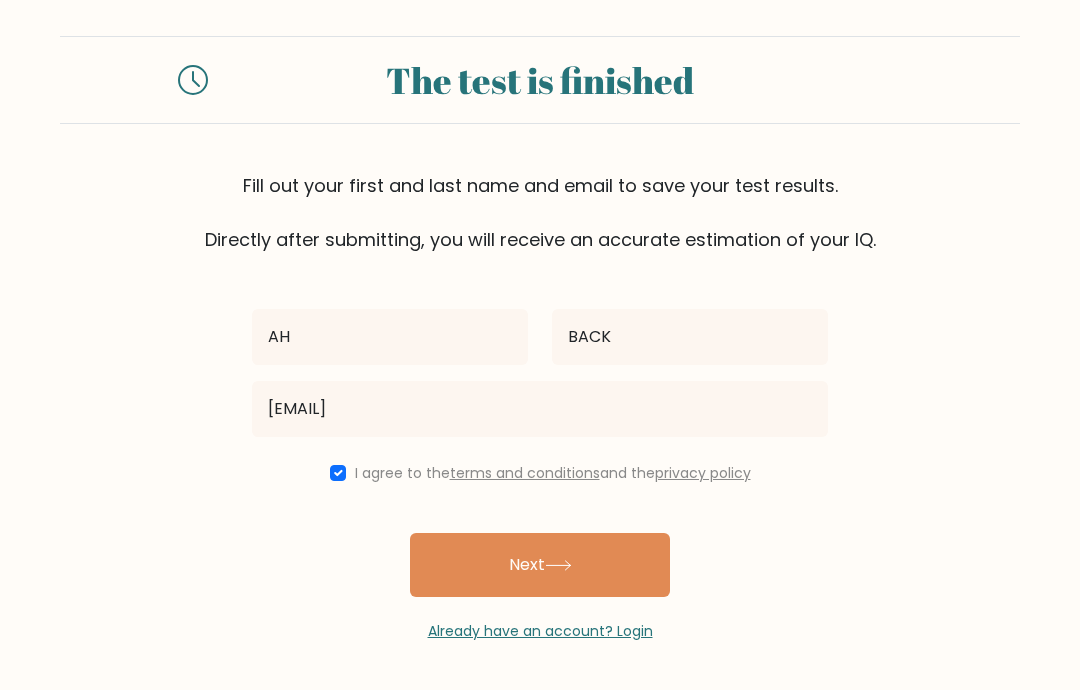 click on "Next" at bounding box center (540, 565) 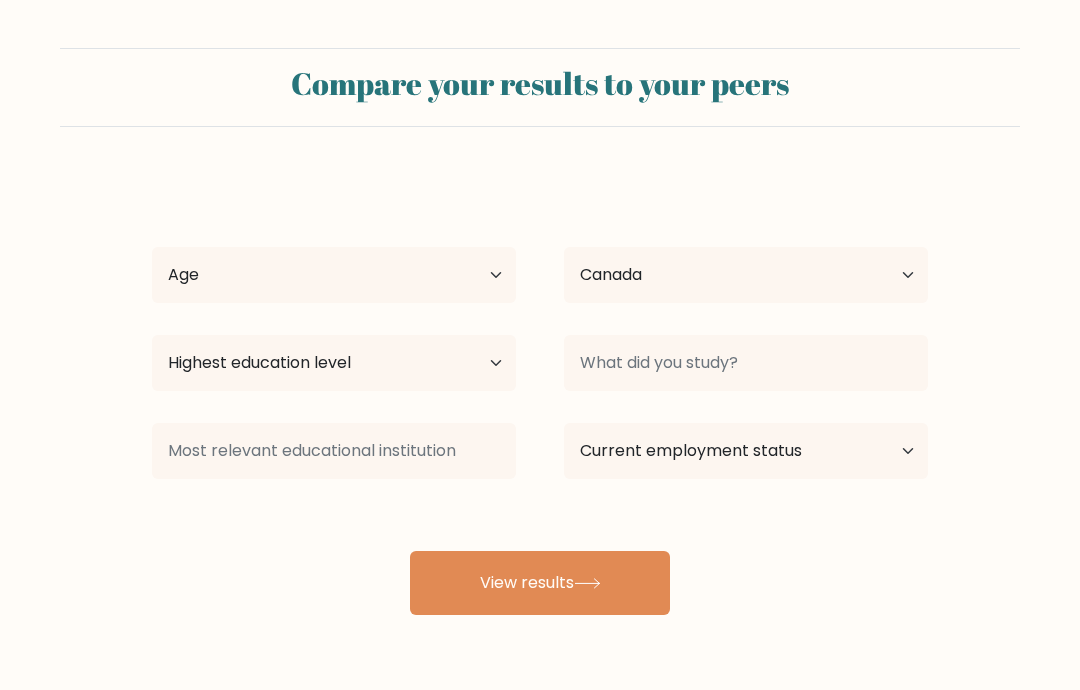 select on "CA" 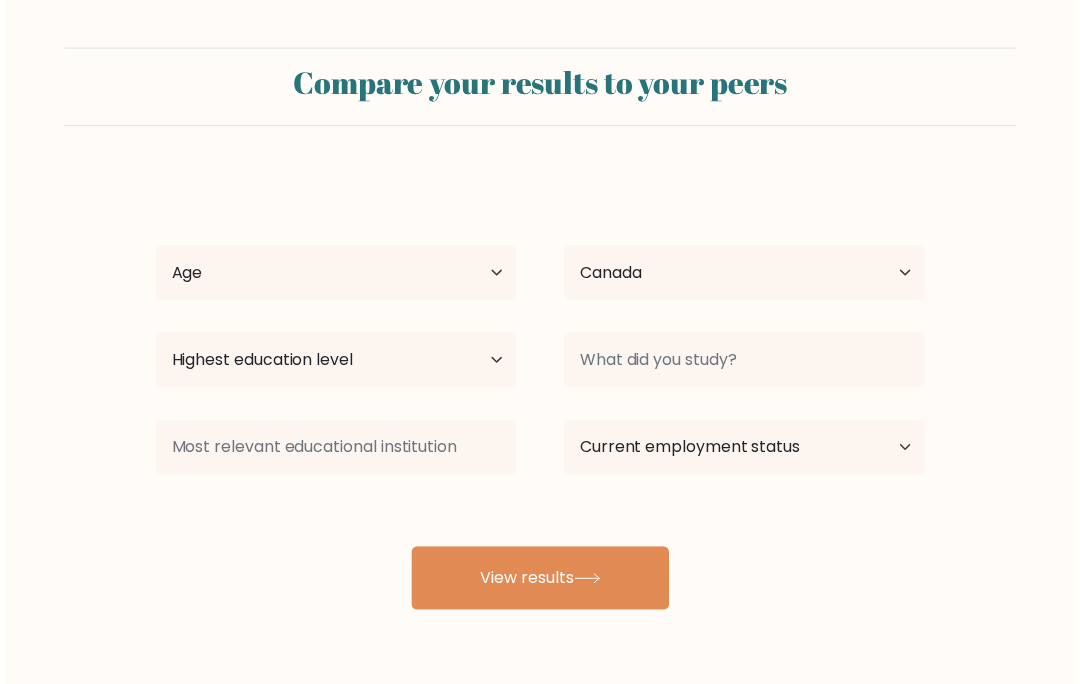 scroll, scrollTop: 0, scrollLeft: 0, axis: both 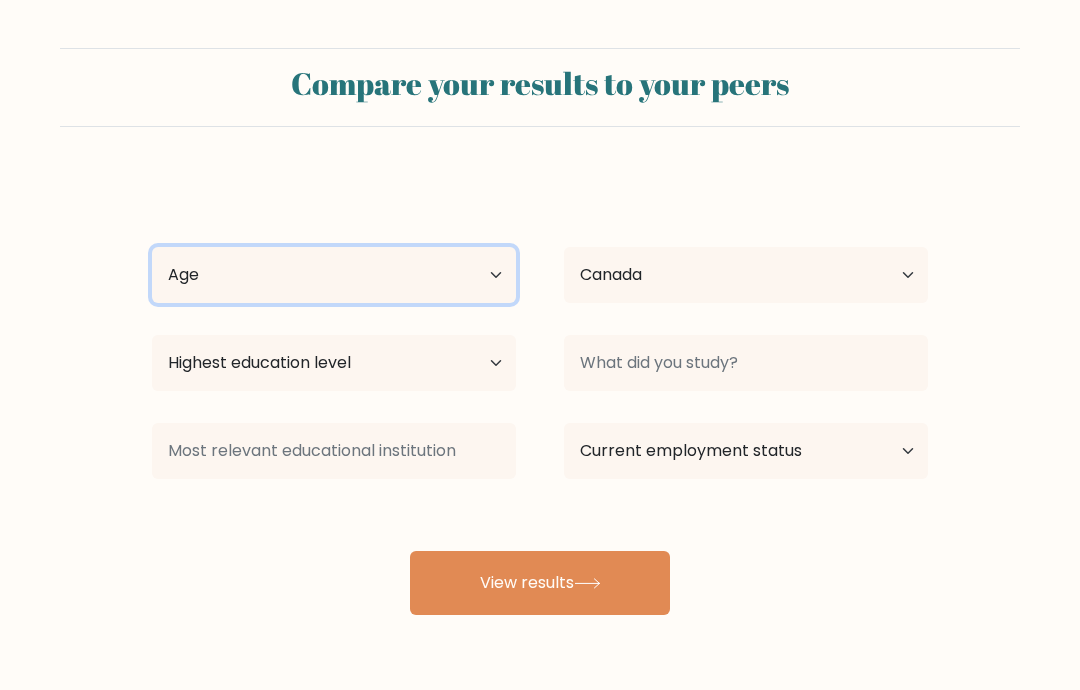click on "Age
Under 18 years old
18-24 years old
25-34 years old
35-44 years old
45-54 years old
55-64 years old
65 years old and above" at bounding box center (334, 275) 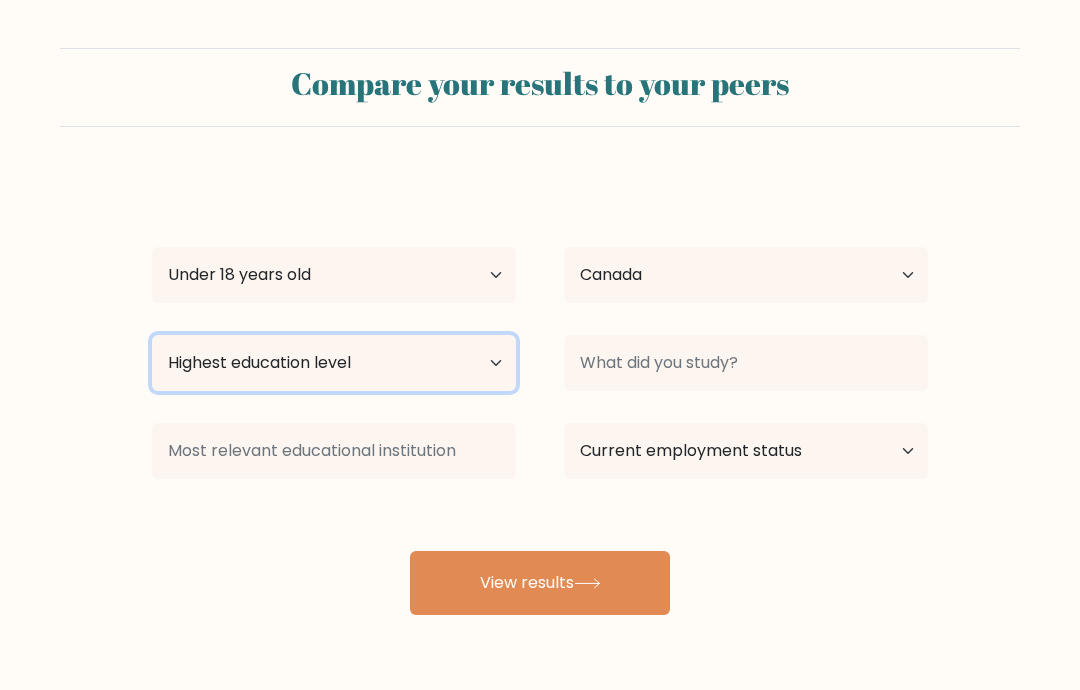 click on "Highest education level
No schooling
Primary
Lower Secondary
Upper Secondary
Occupation Specific
Bachelor's degree
Master's degree
Doctoral degree" at bounding box center [334, 363] 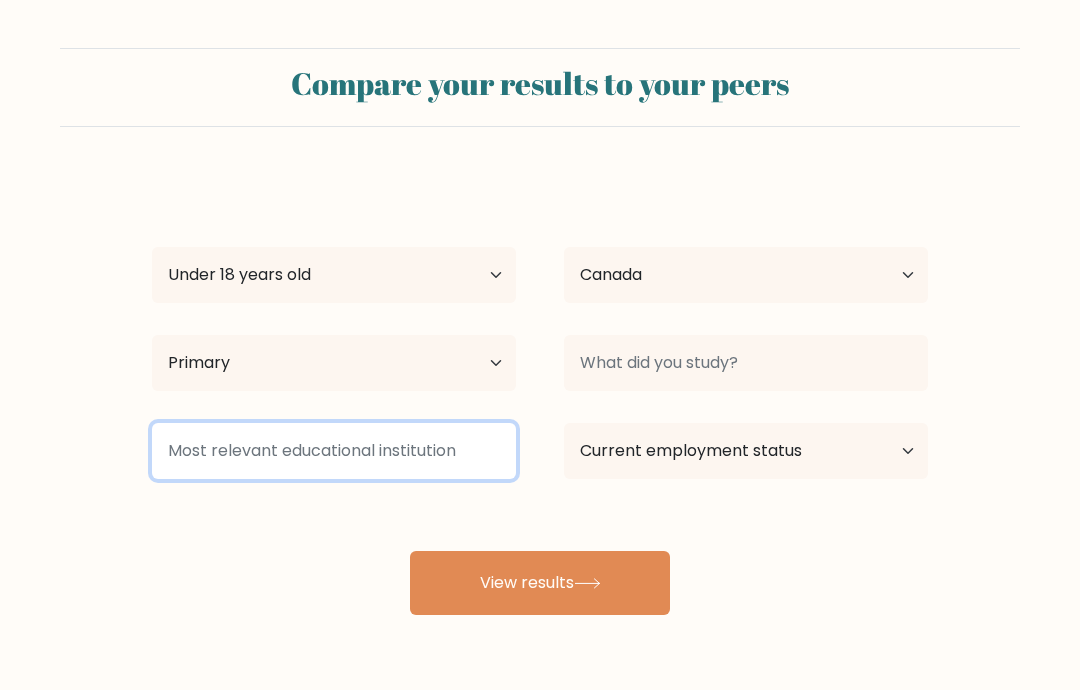 click at bounding box center (334, 451) 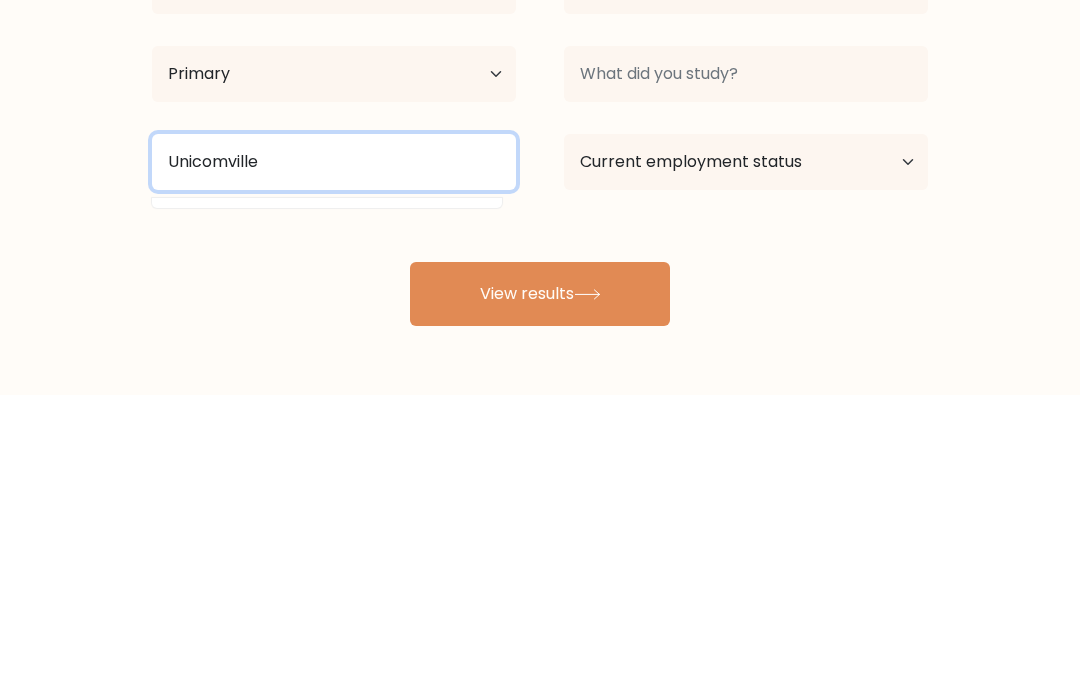 type on "Unicomville" 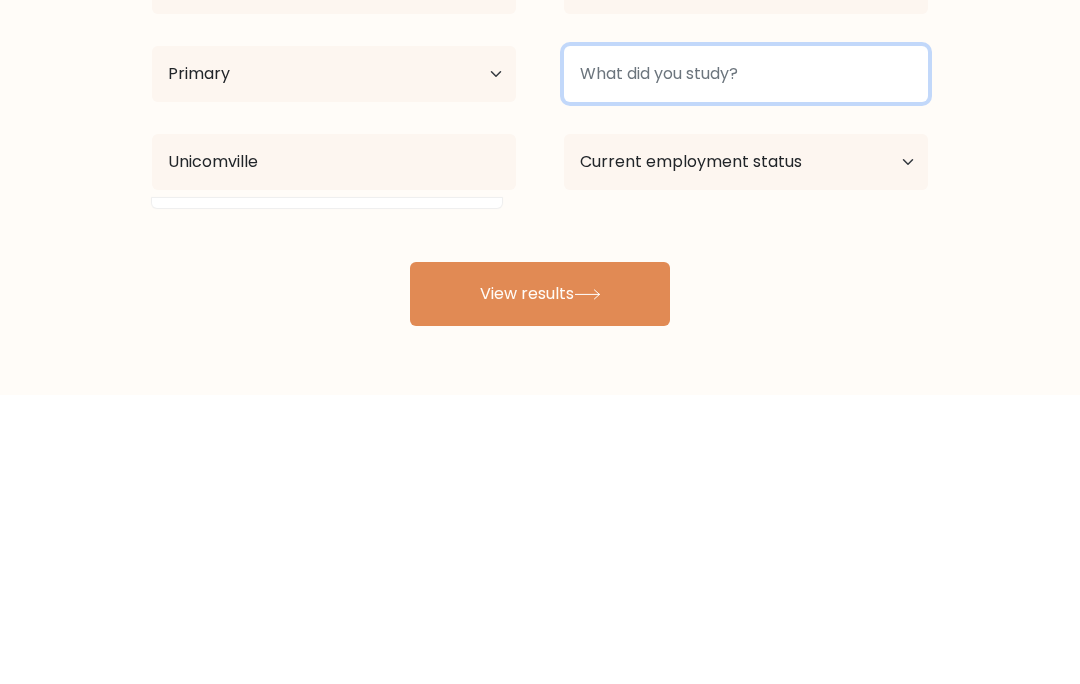 click on "View results" at bounding box center [540, 583] 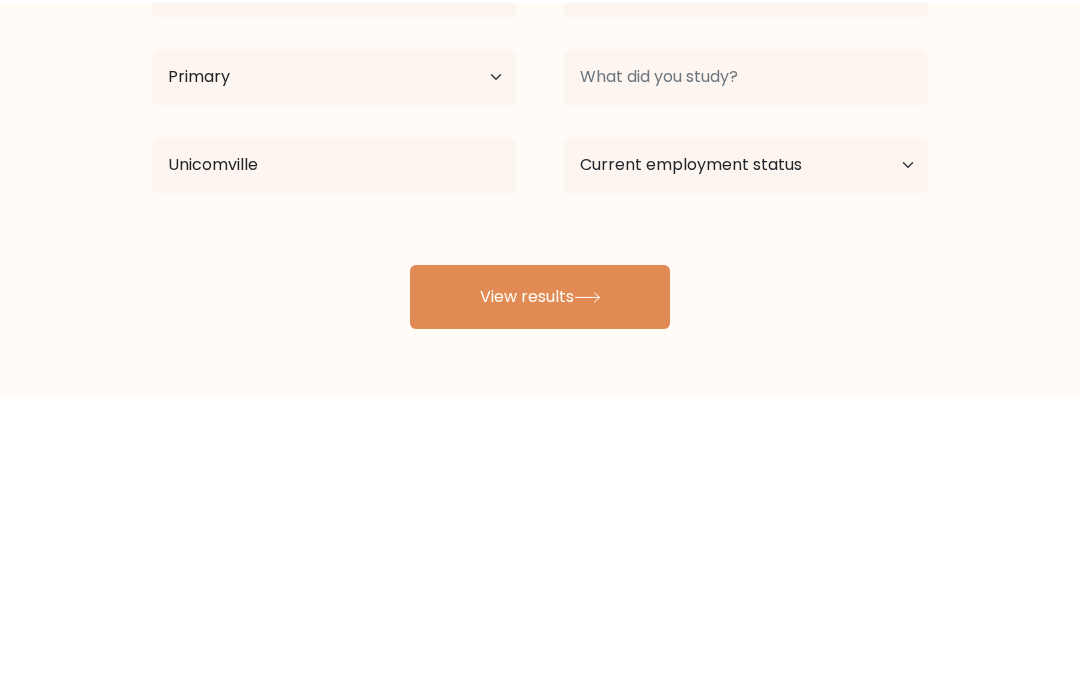 scroll, scrollTop: 68, scrollLeft: 0, axis: vertical 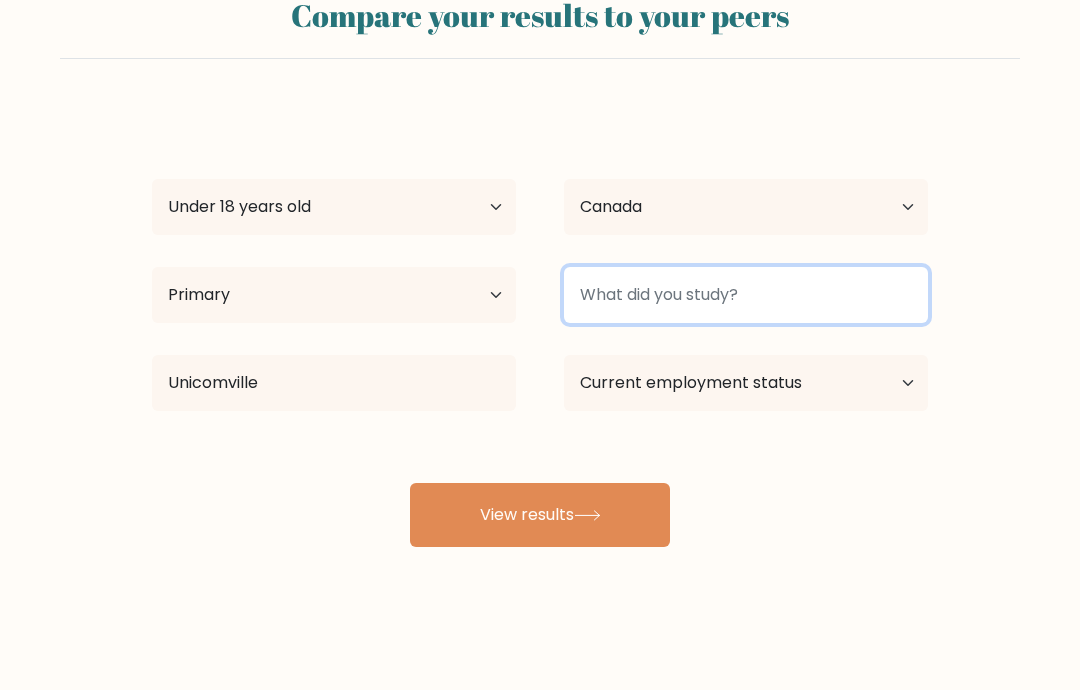 click at bounding box center (746, 295) 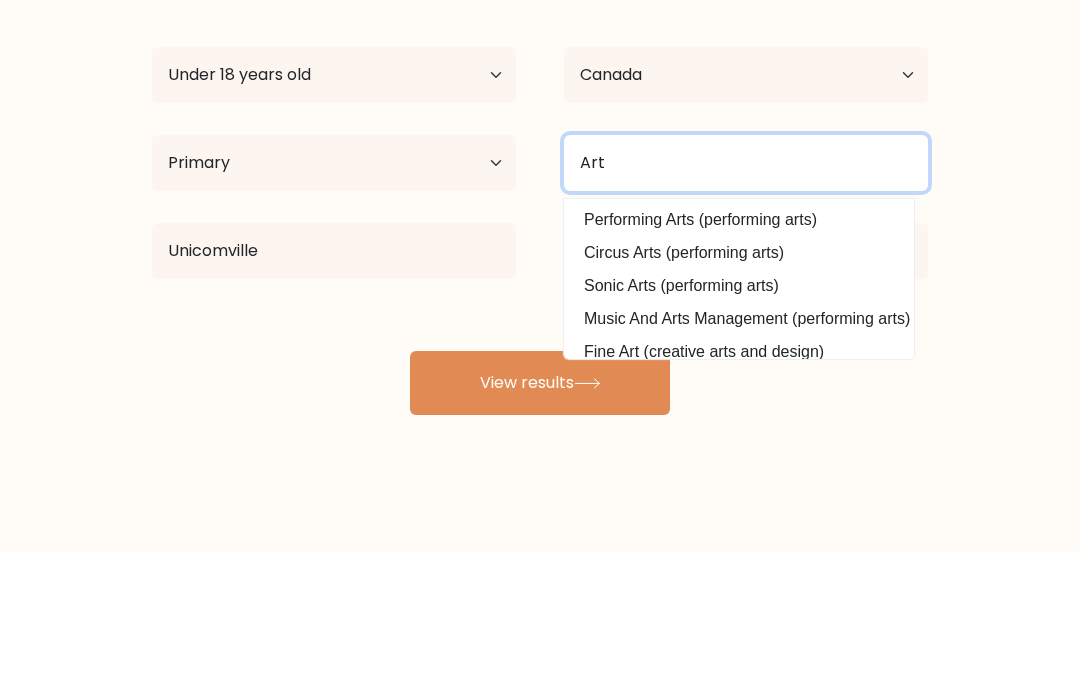 type on "Art" 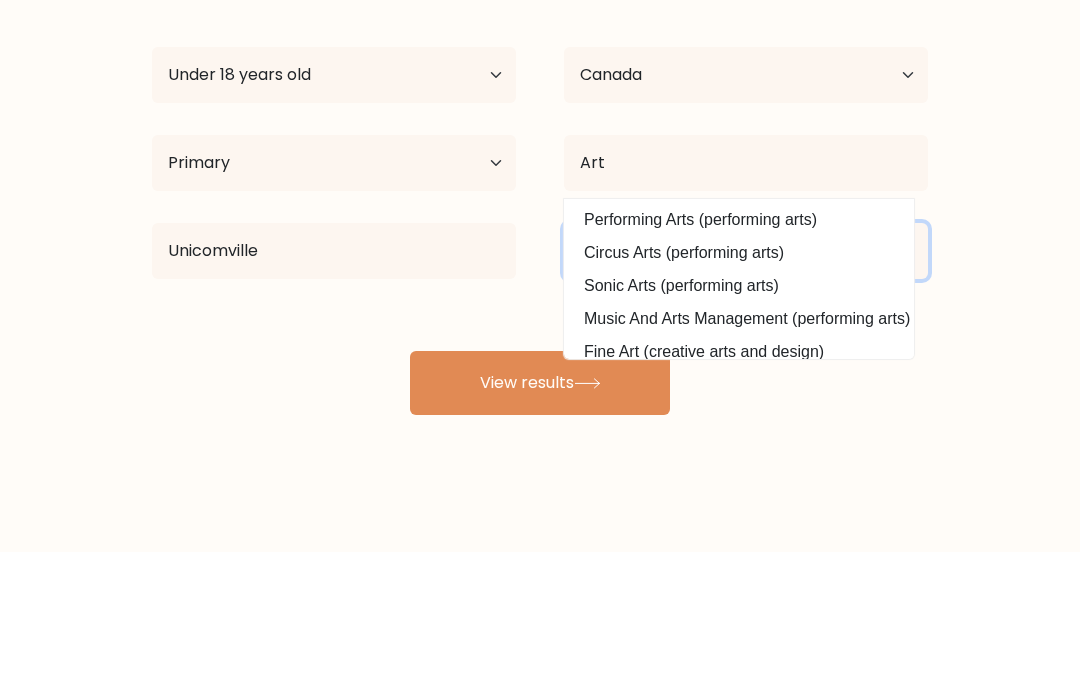 click on "Current employment status
Employed
Student
Retired
Other / prefer not to answer" at bounding box center (746, 383) 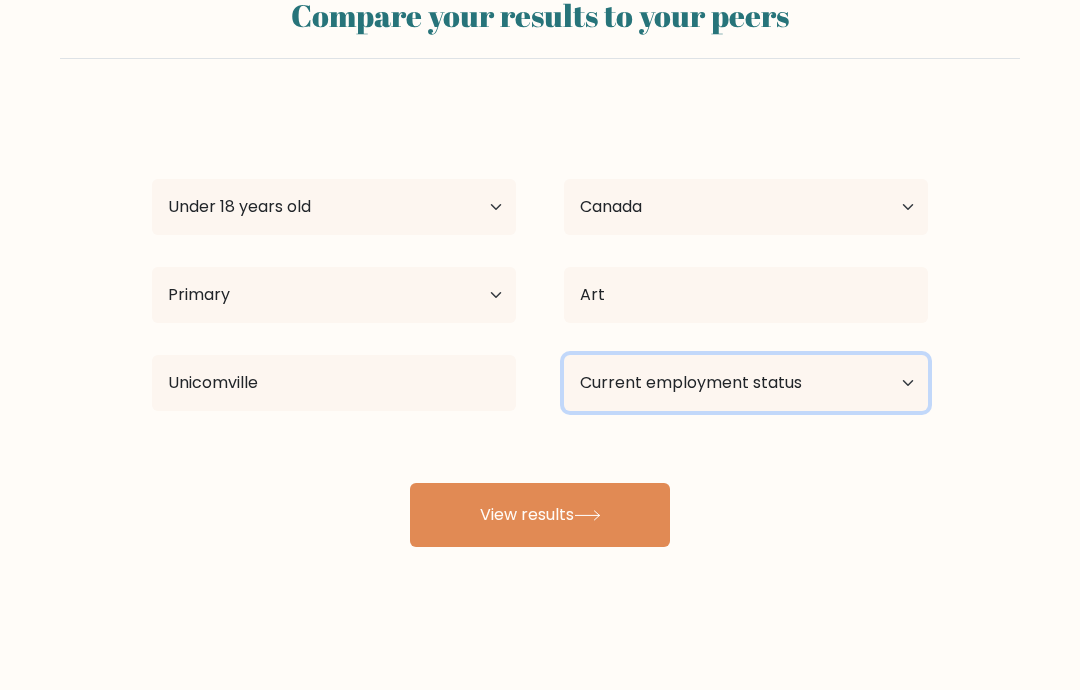 select on "student" 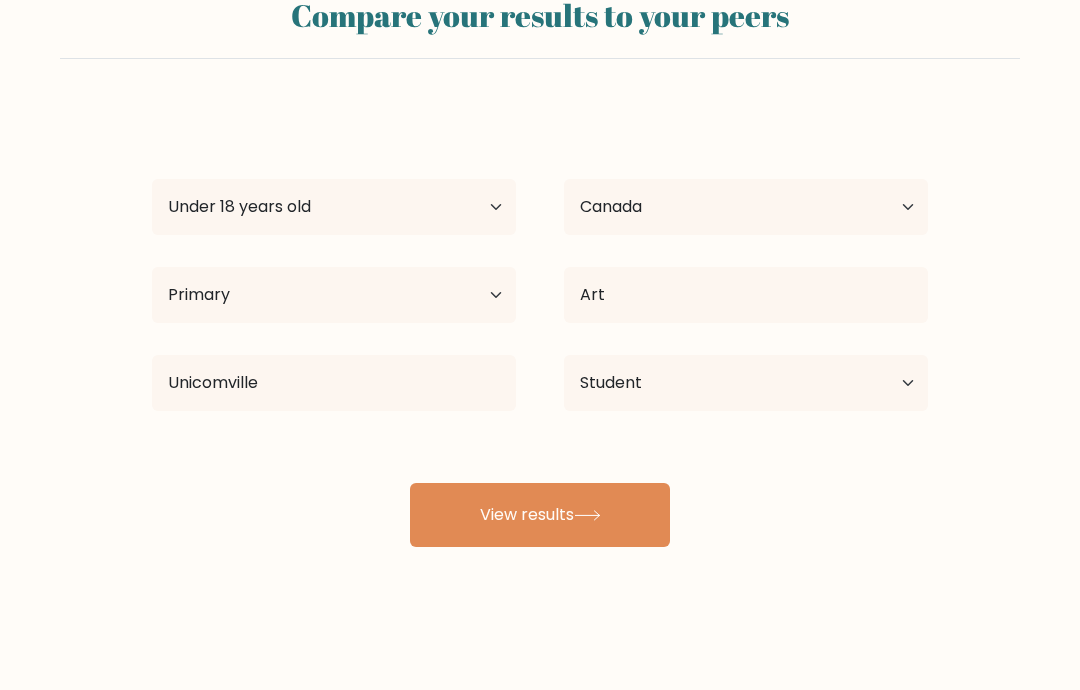 click on "View results" at bounding box center [540, 515] 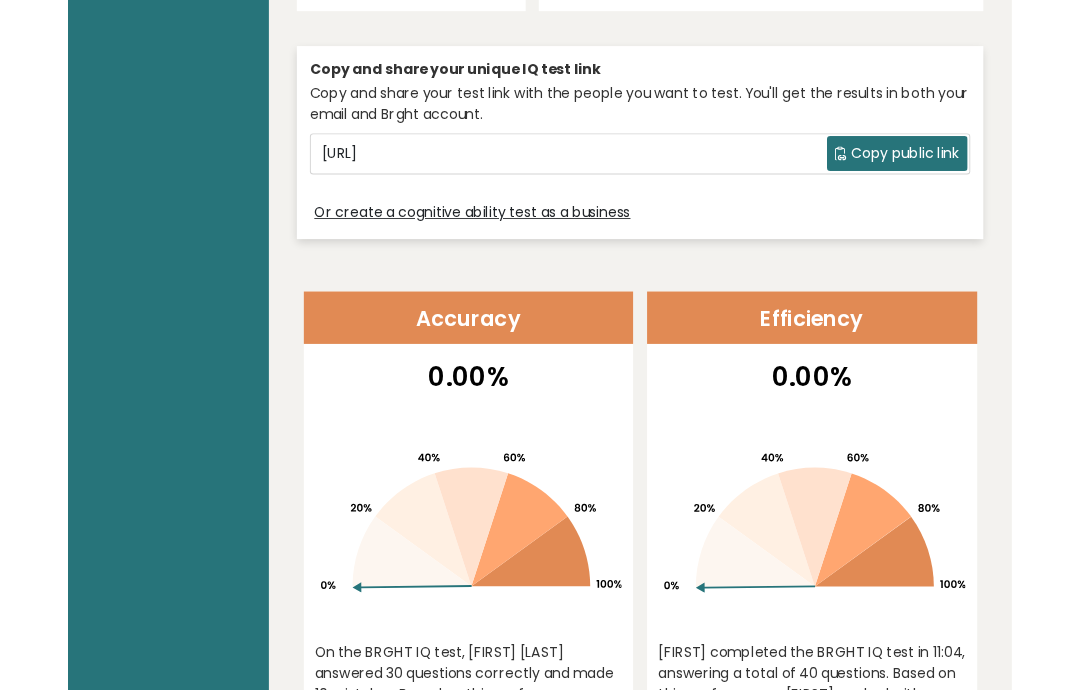 scroll, scrollTop: 0, scrollLeft: 0, axis: both 